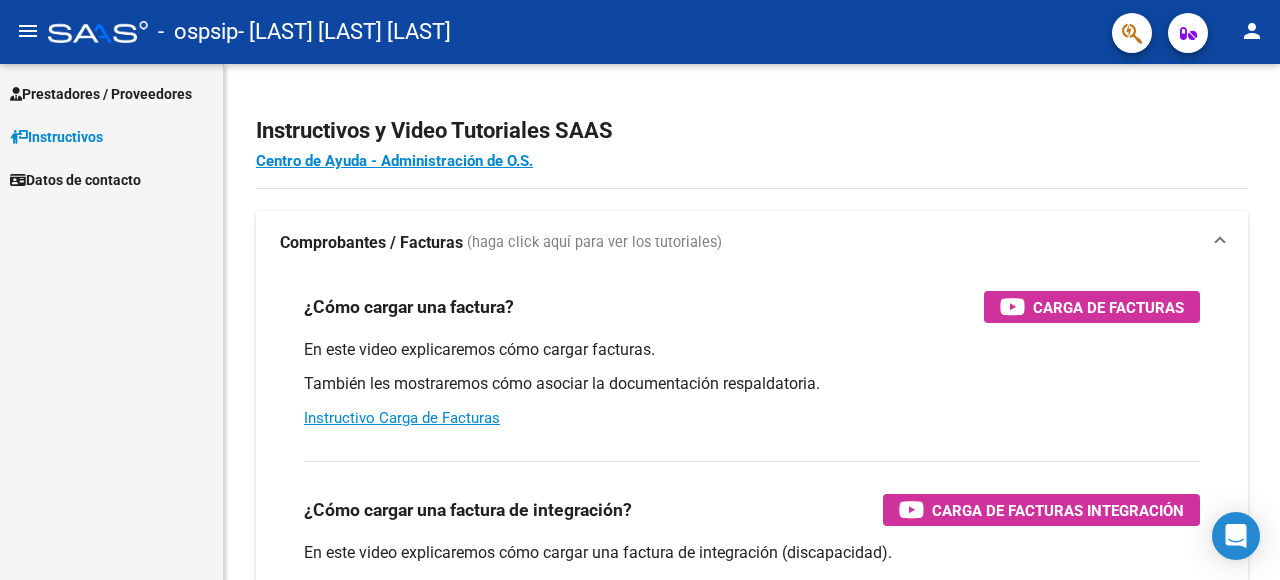 scroll, scrollTop: 0, scrollLeft: 0, axis: both 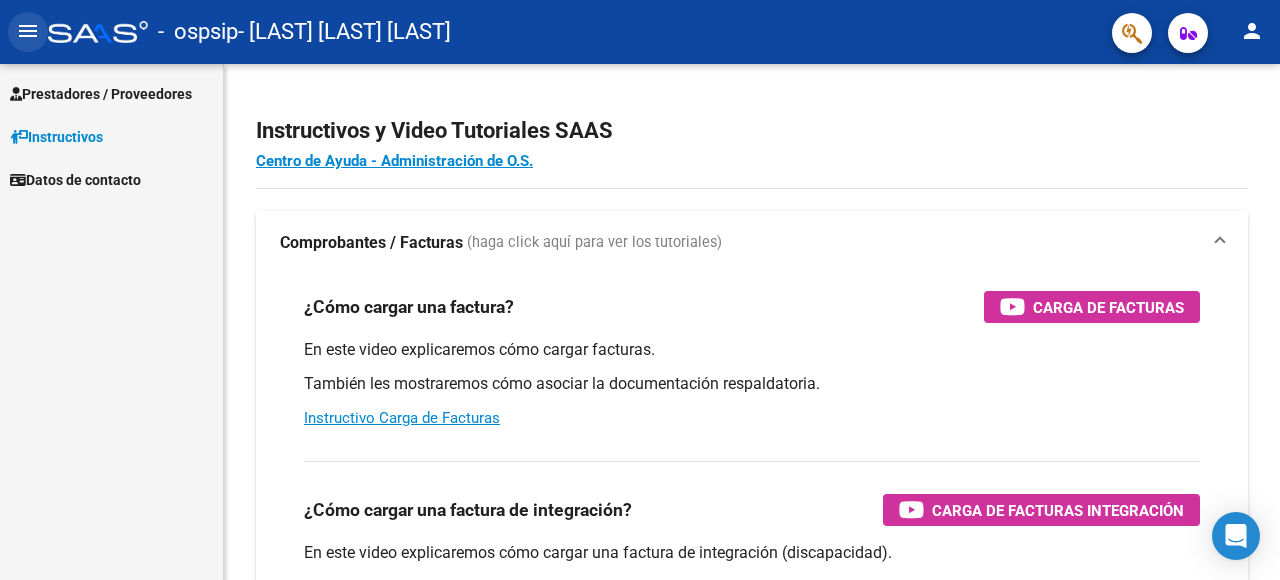 click on "menu" 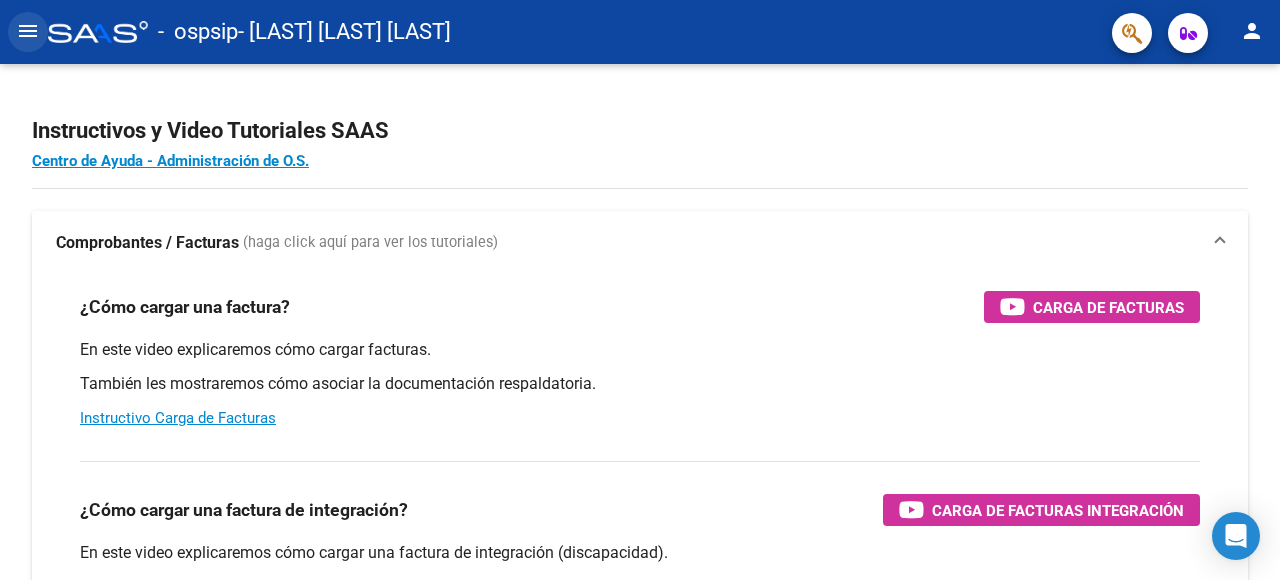 click on "menu" 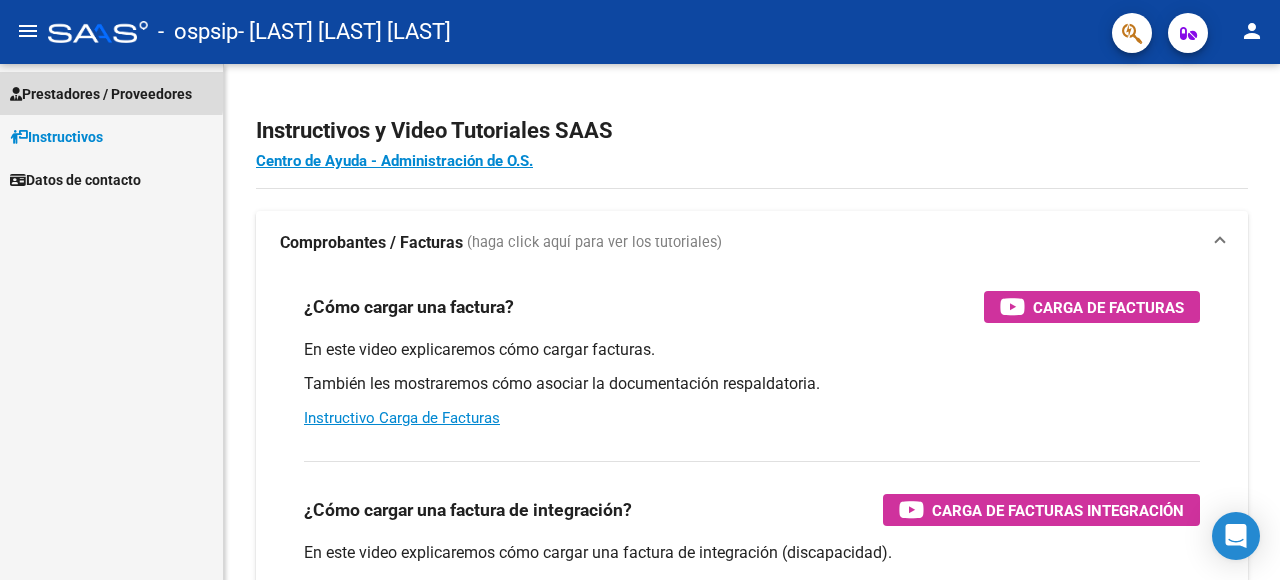 click on "Prestadores / Proveedores" at bounding box center [101, 94] 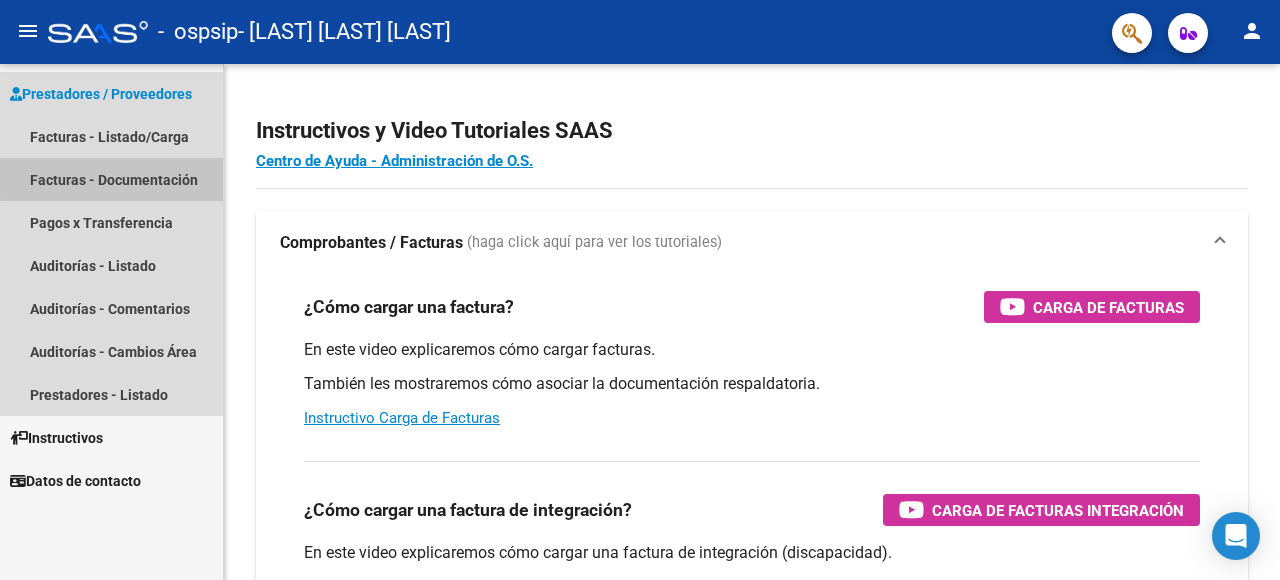 click on "Facturas - Documentación" at bounding box center (111, 179) 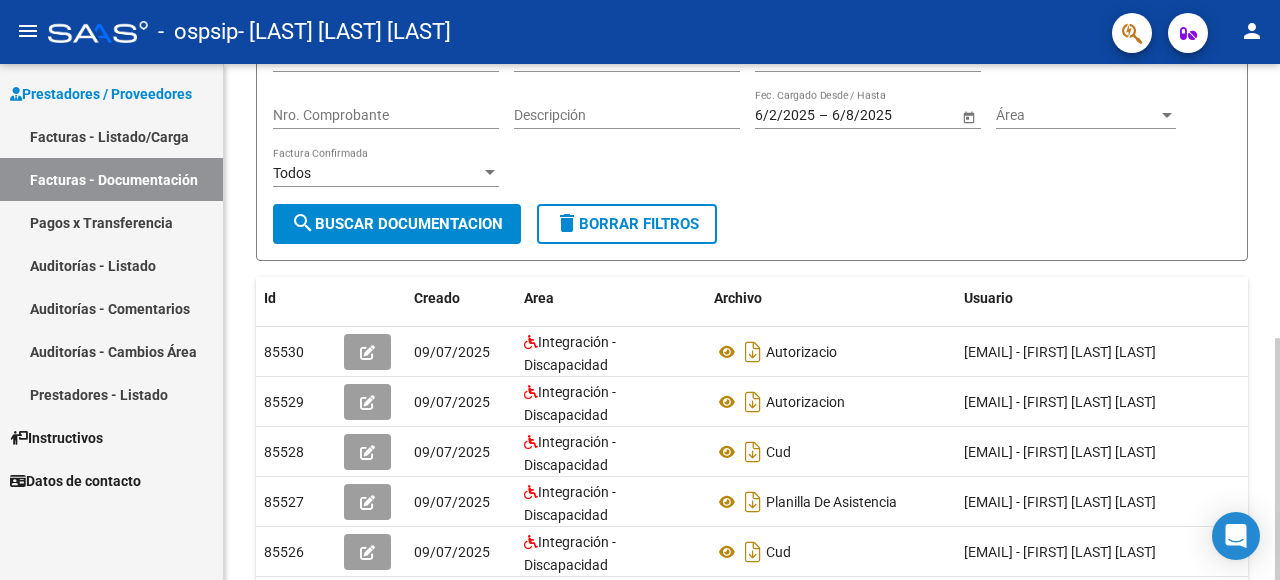 scroll, scrollTop: 100, scrollLeft: 0, axis: vertical 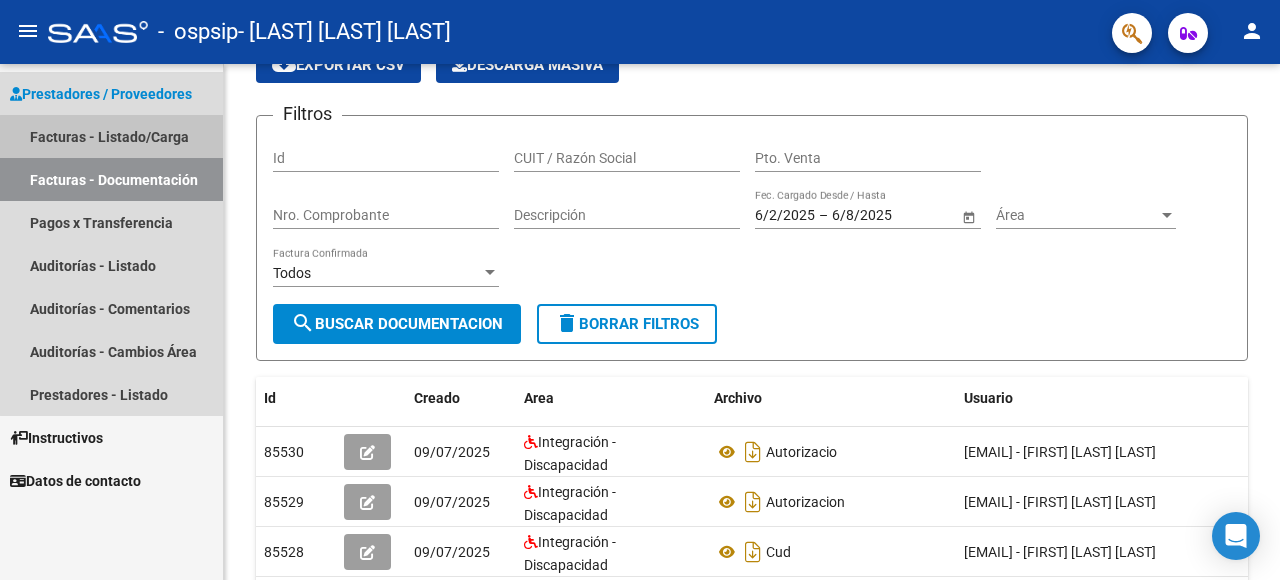 click on "Facturas - Listado/Carga" at bounding box center (111, 136) 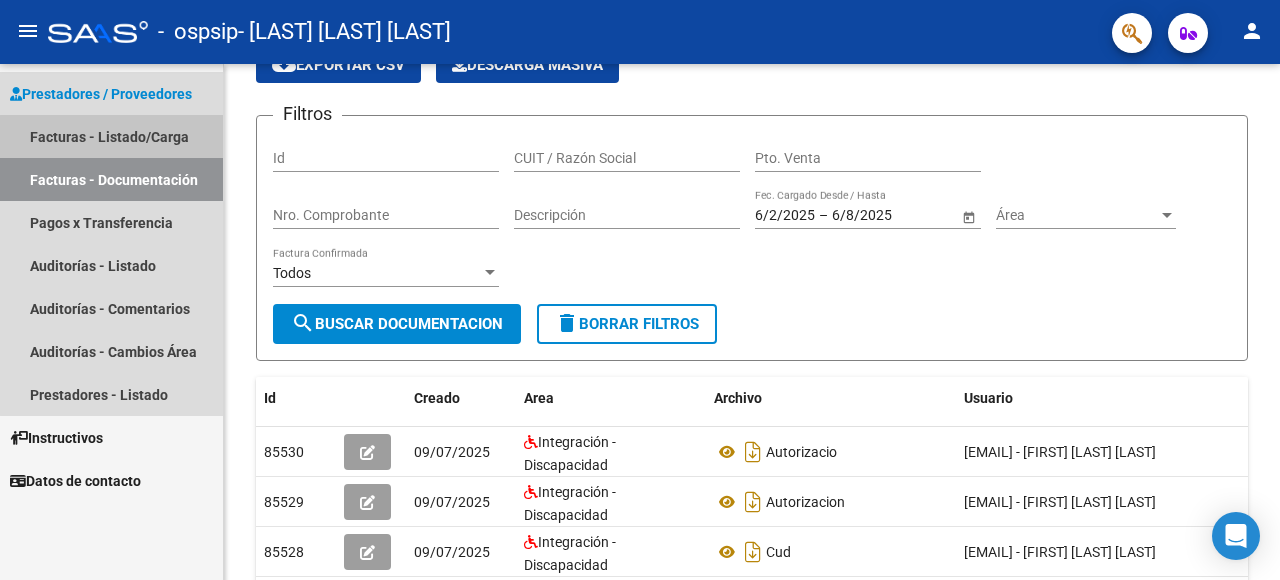 click on "Facturas - Listado/Carga" at bounding box center (111, 136) 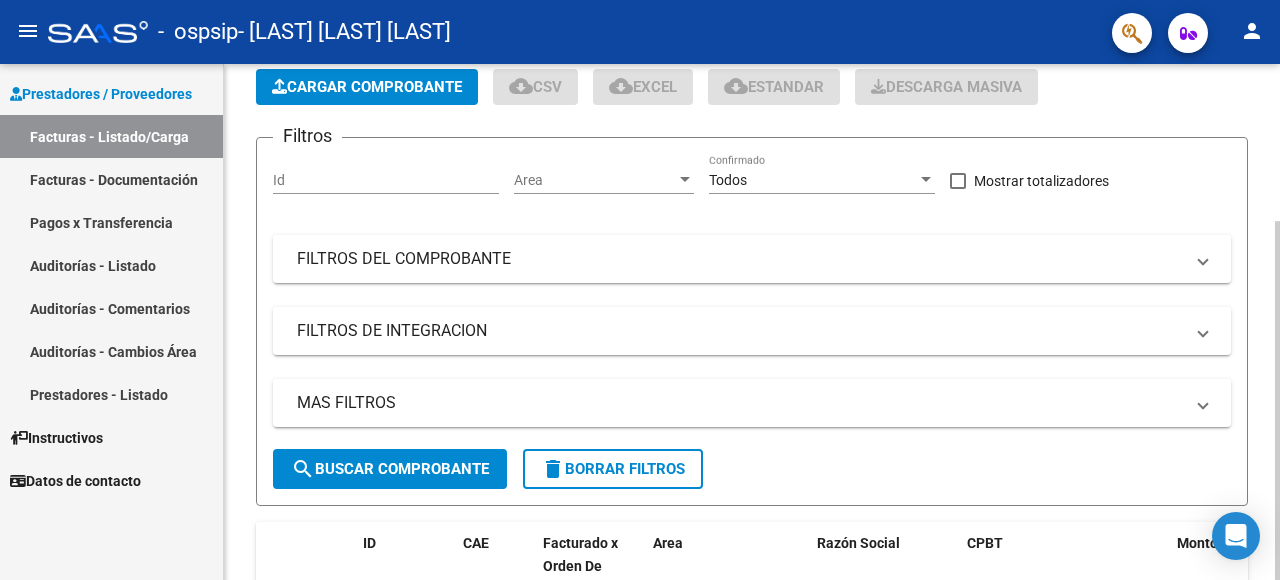 click on "Cargar Comprobante" 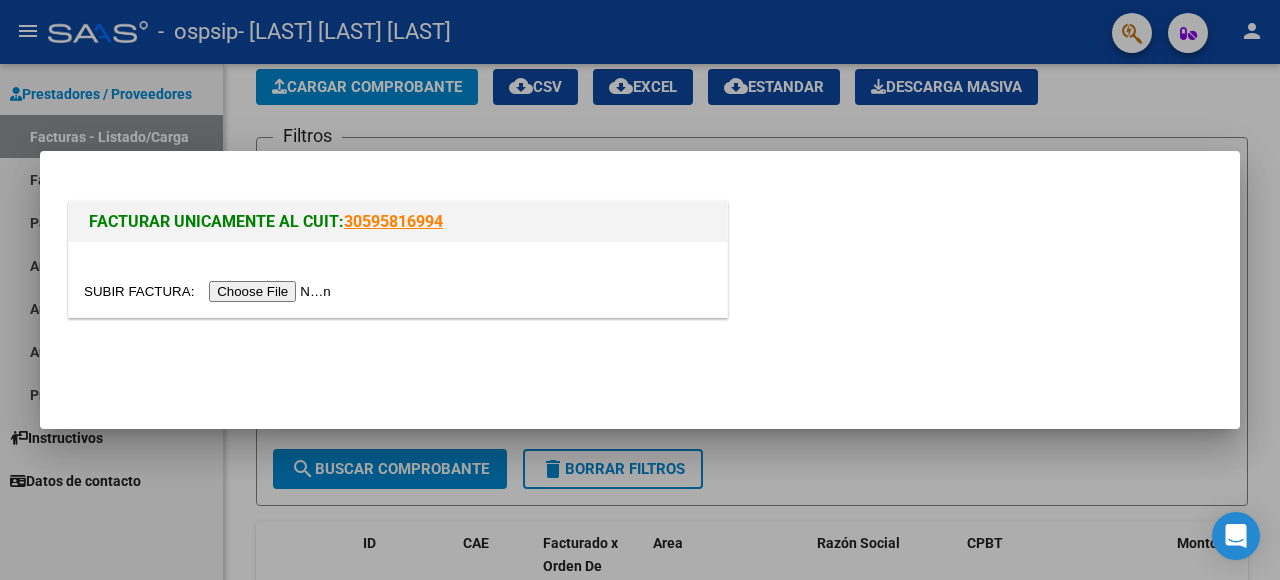 click at bounding box center [210, 291] 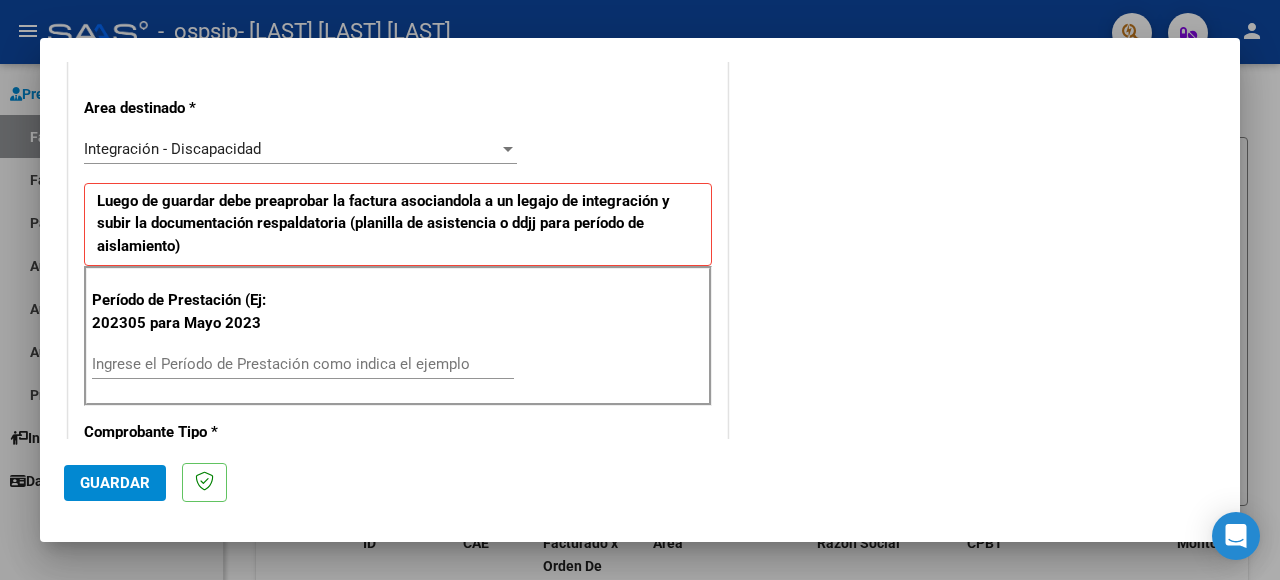 scroll, scrollTop: 500, scrollLeft: 0, axis: vertical 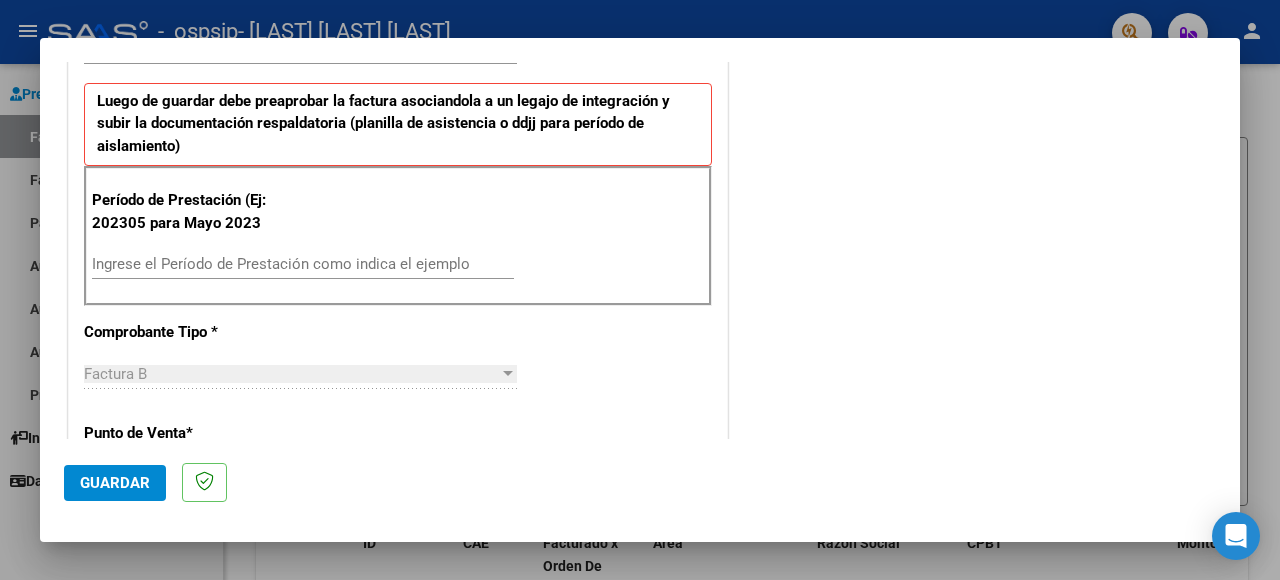 click on "Ingrese el Período de Prestación como indica el ejemplo" at bounding box center (303, 264) 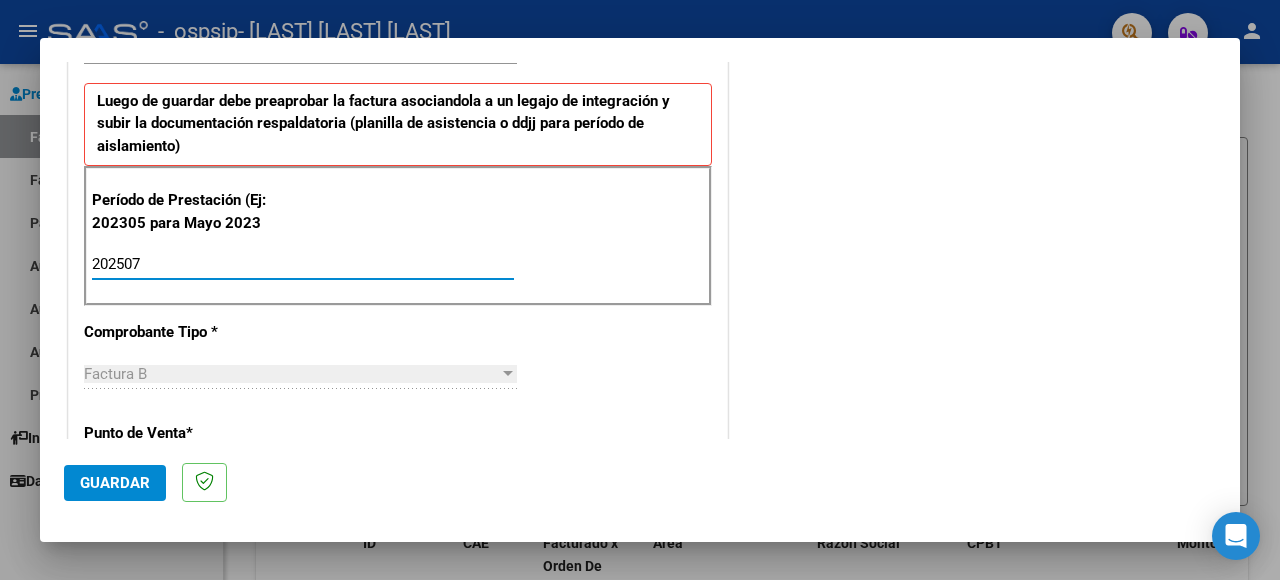 type on "202507" 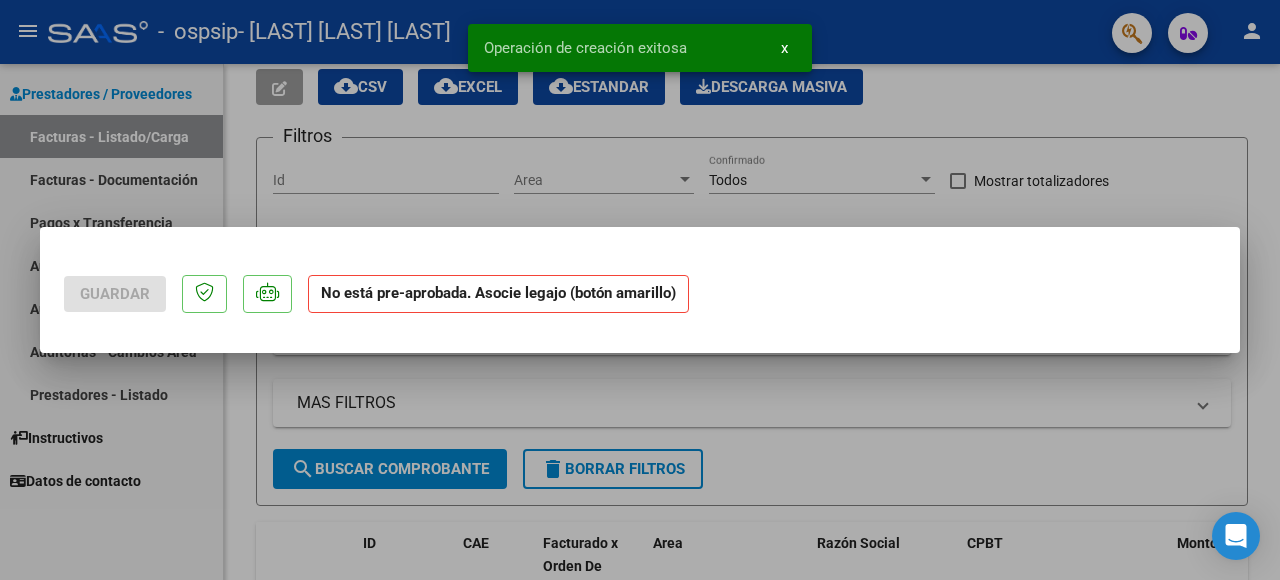 scroll, scrollTop: 0, scrollLeft: 0, axis: both 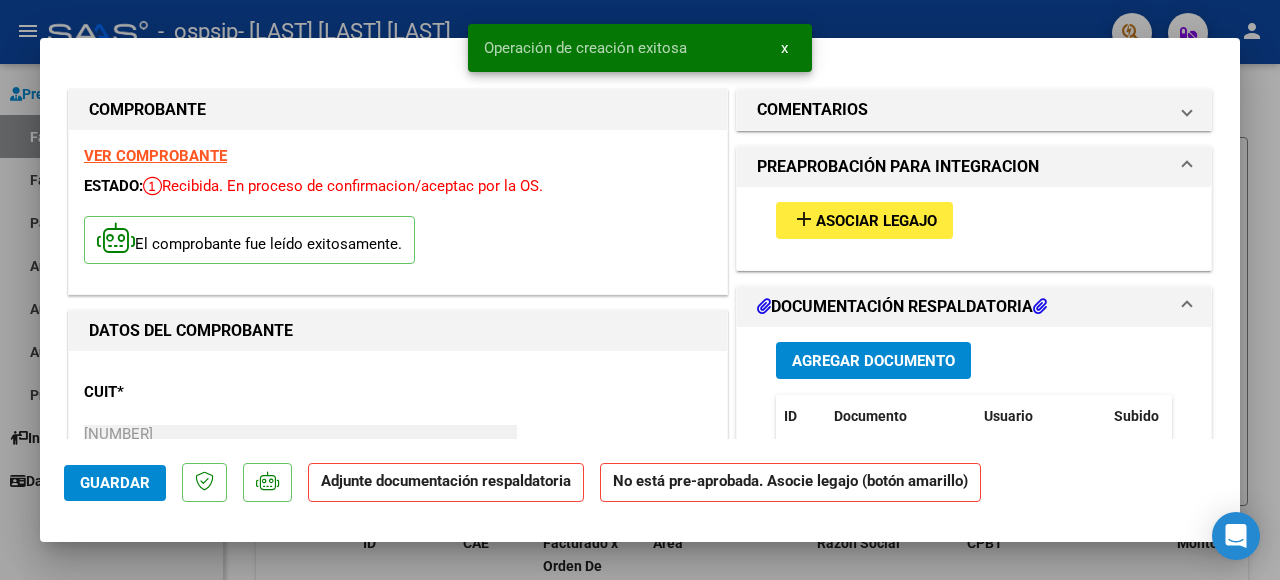 click on "Asociar Legajo" at bounding box center (876, 221) 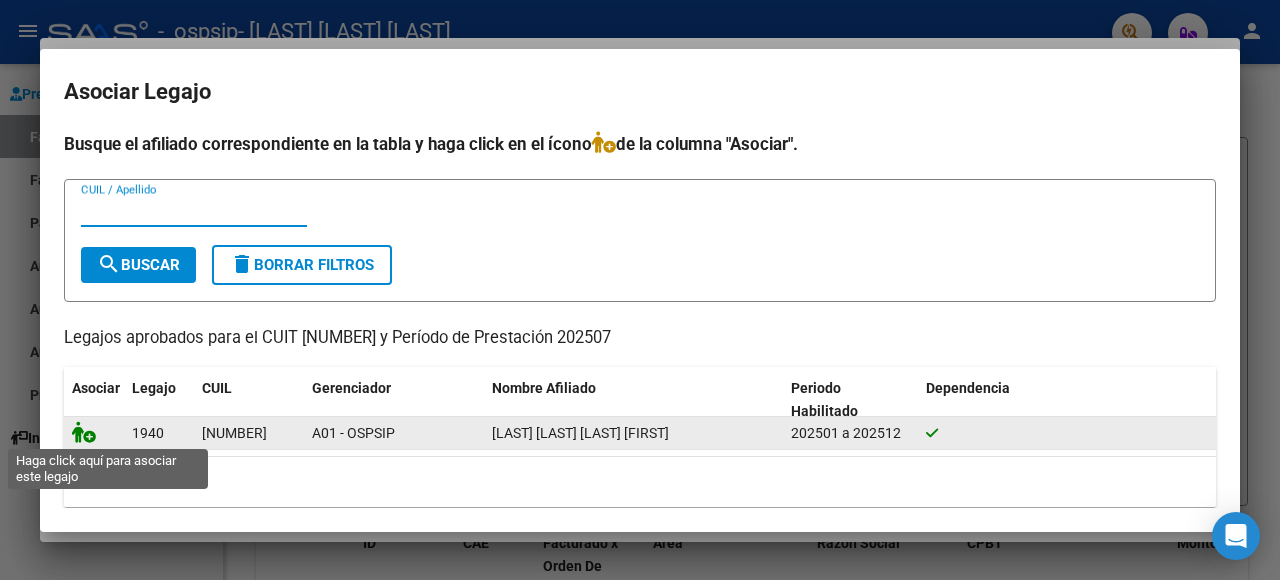 click 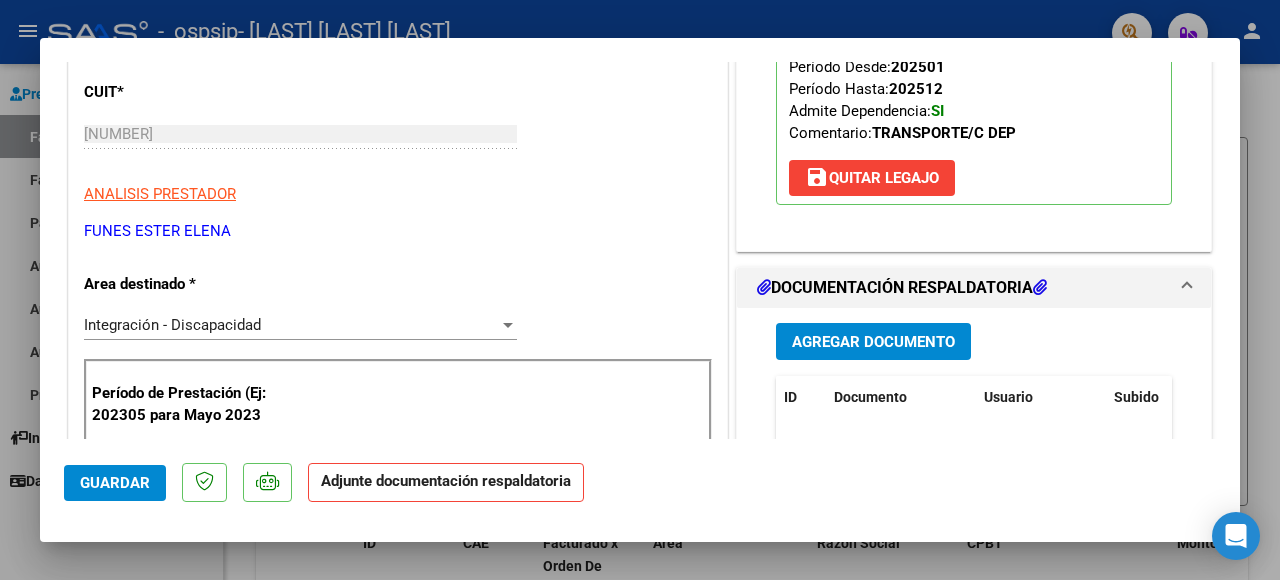 scroll, scrollTop: 400, scrollLeft: 0, axis: vertical 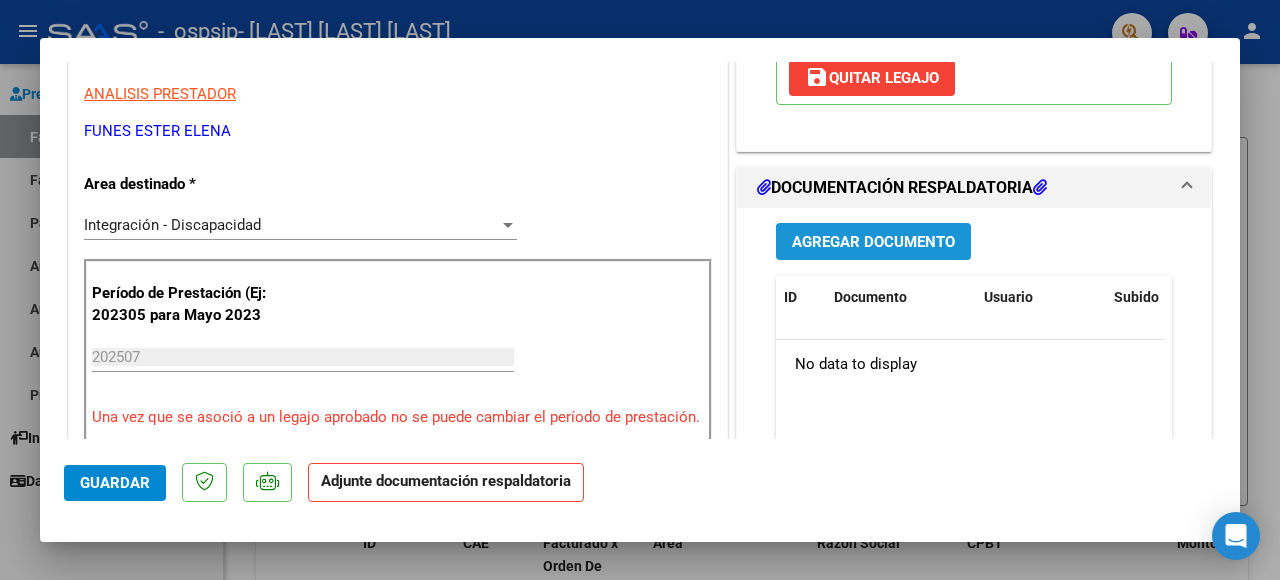 click on "Agregar Documento" at bounding box center (873, 242) 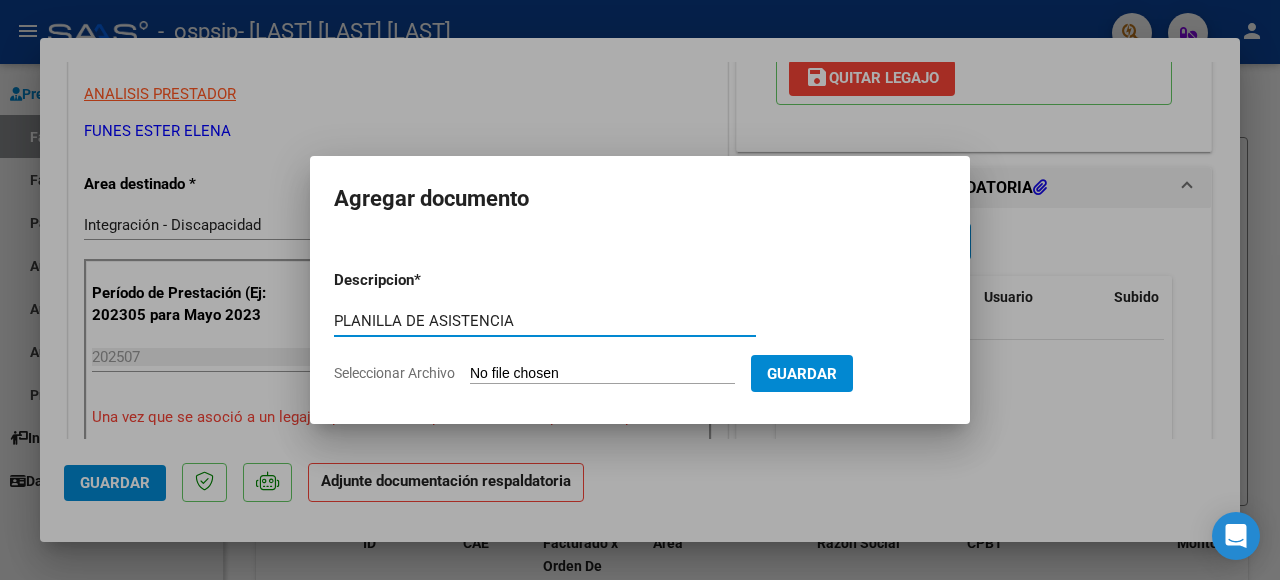 type on "PLANILLA DE ASISTENCIA" 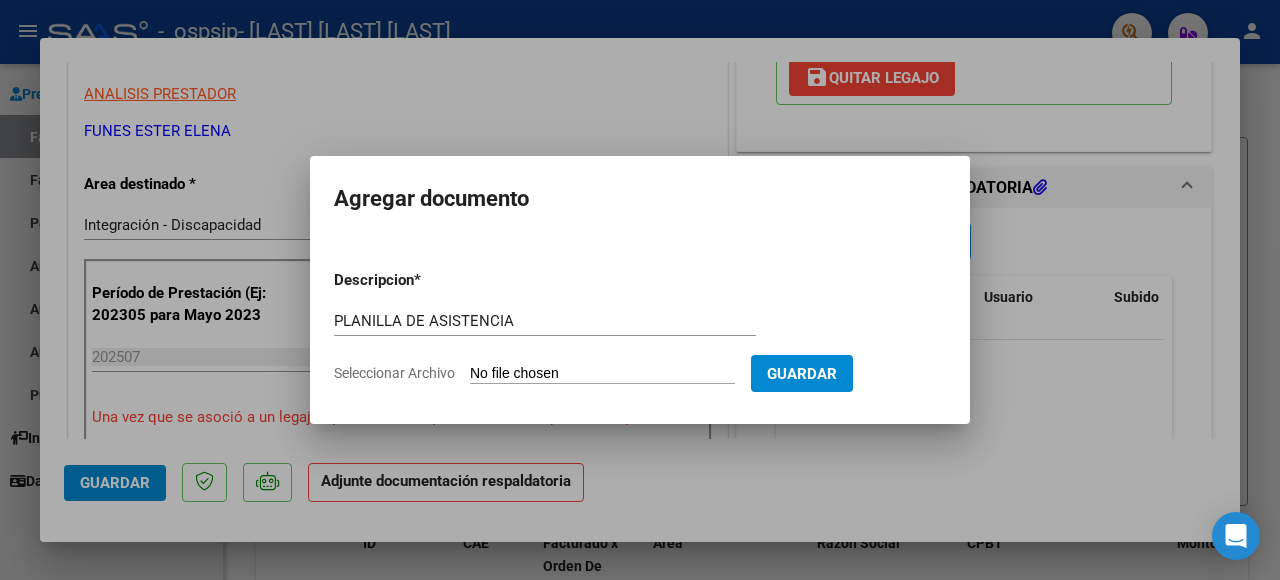 type on "C:\fakepath\IMG20250806_16015856.pdf" 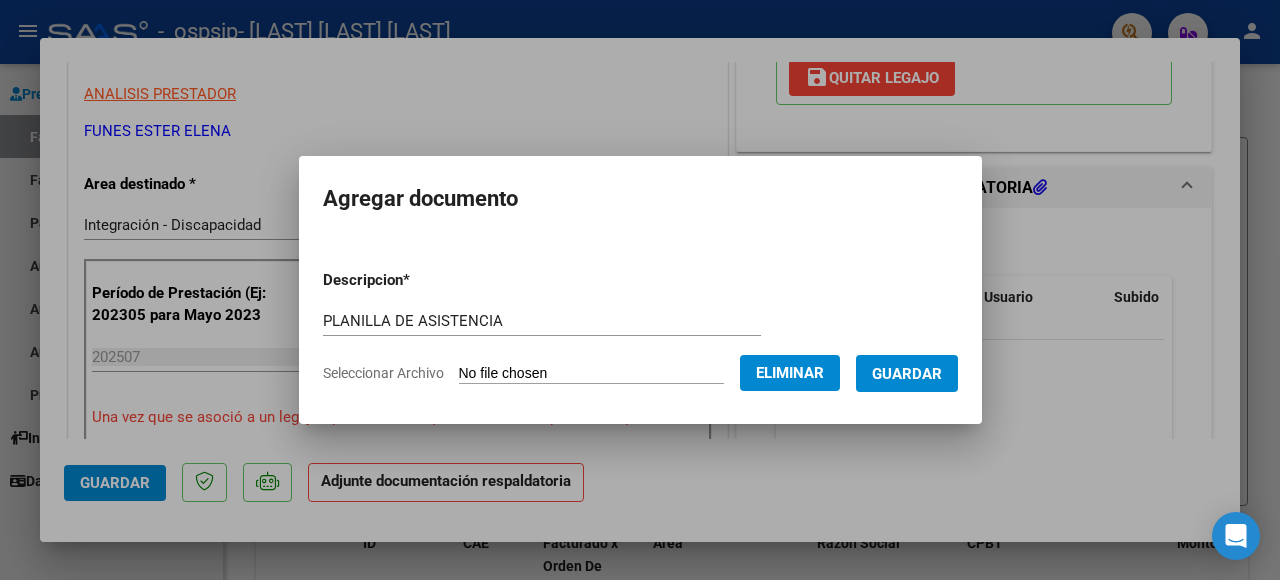 click at bounding box center (640, 290) 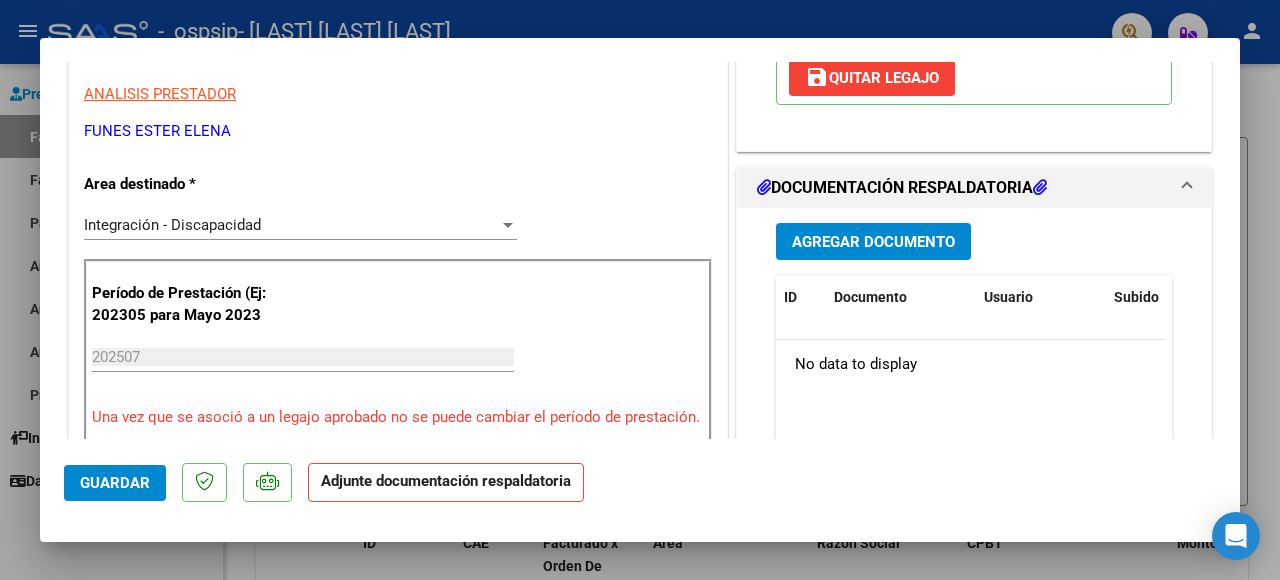 click on "Agregar Documento" at bounding box center (873, 241) 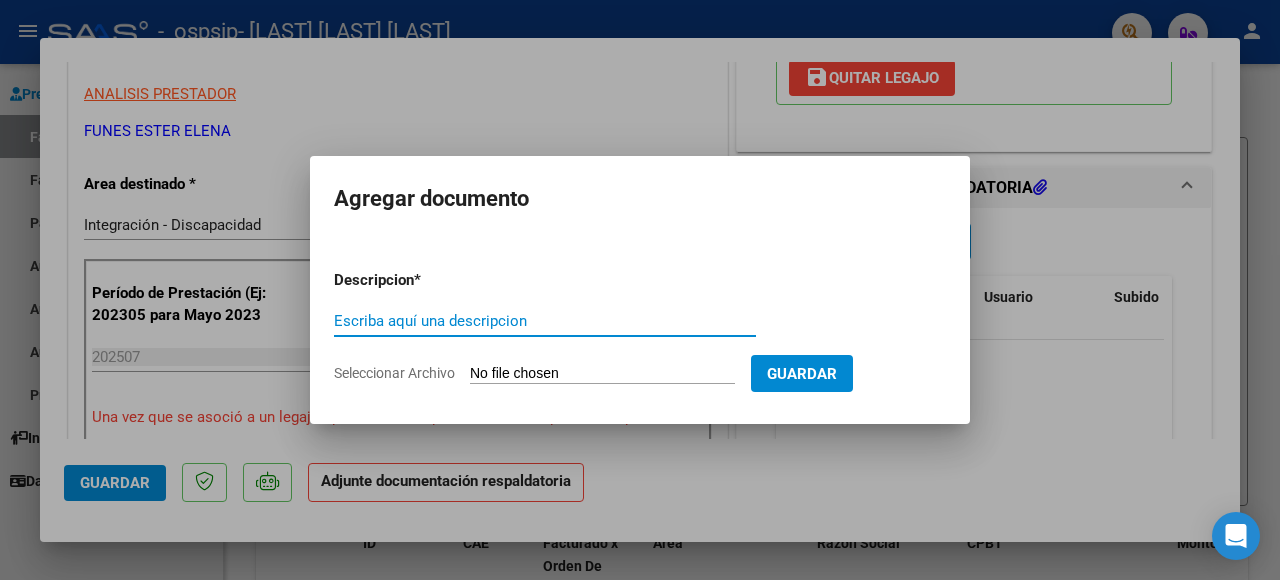 click on "Escriba aquí una descripcion" at bounding box center (545, 321) 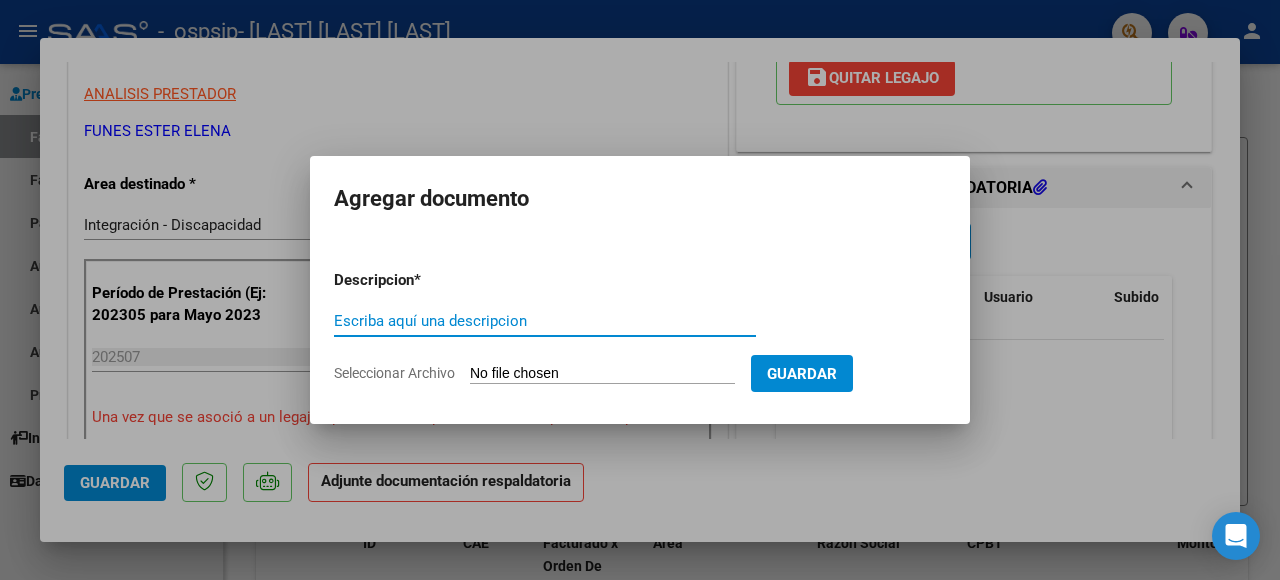 click on "Escriba aquí una descripcion" at bounding box center (545, 321) 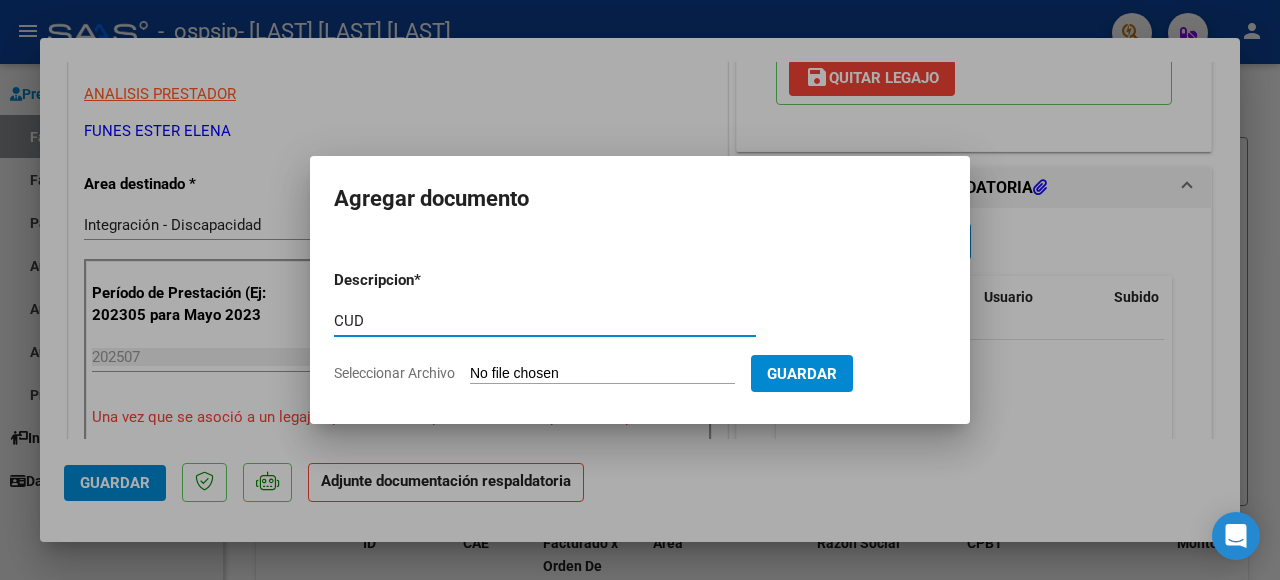 type on "CUD" 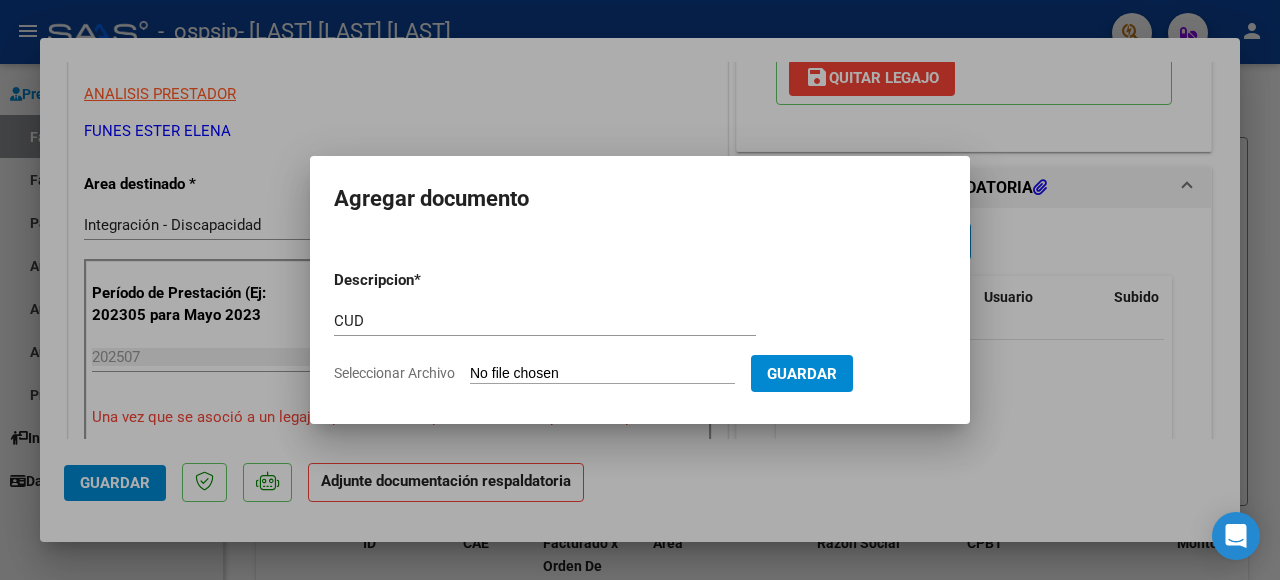 click on "Seleccionar Archivo" at bounding box center (602, 374) 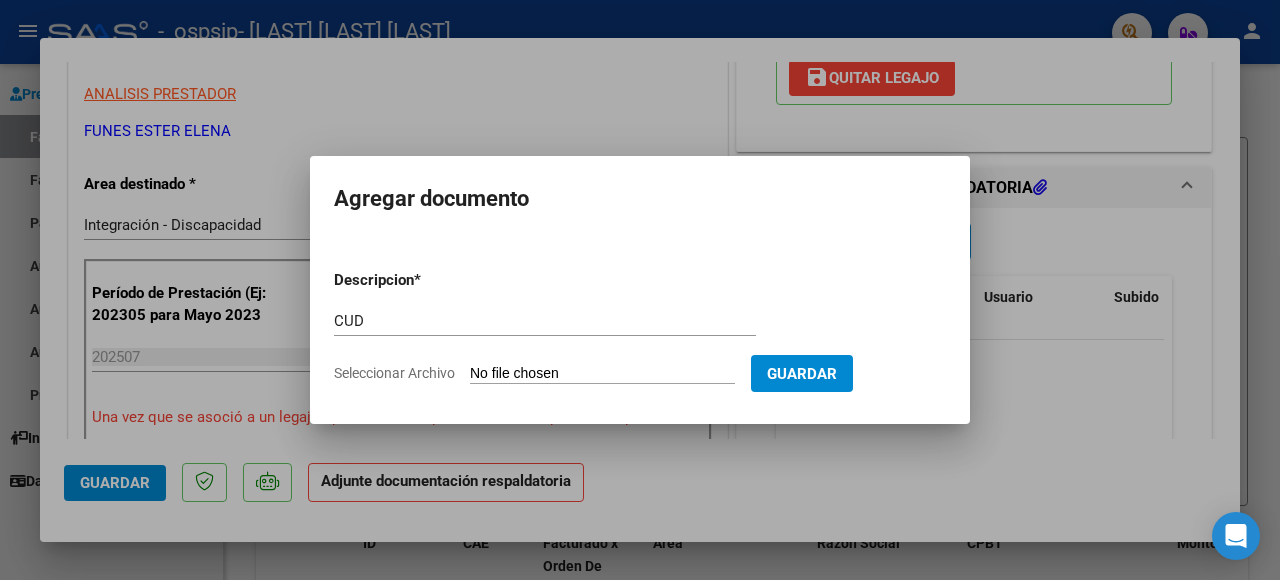type on "C:\fakepath\IMG20250806_17545549.pdf" 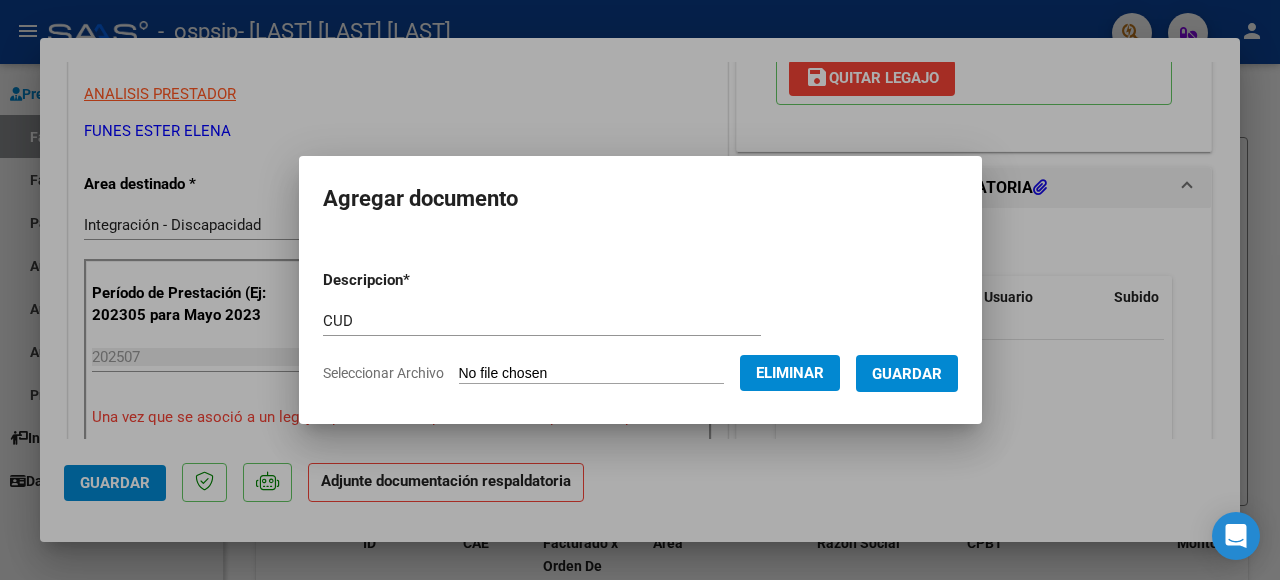 click at bounding box center [640, 290] 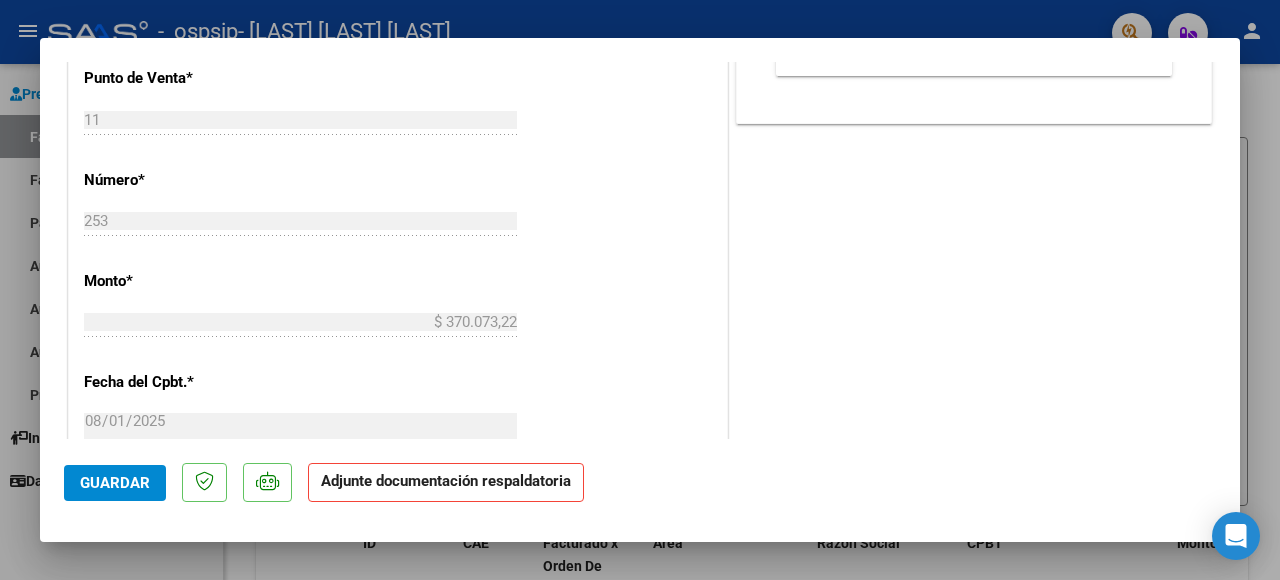scroll, scrollTop: 500, scrollLeft: 0, axis: vertical 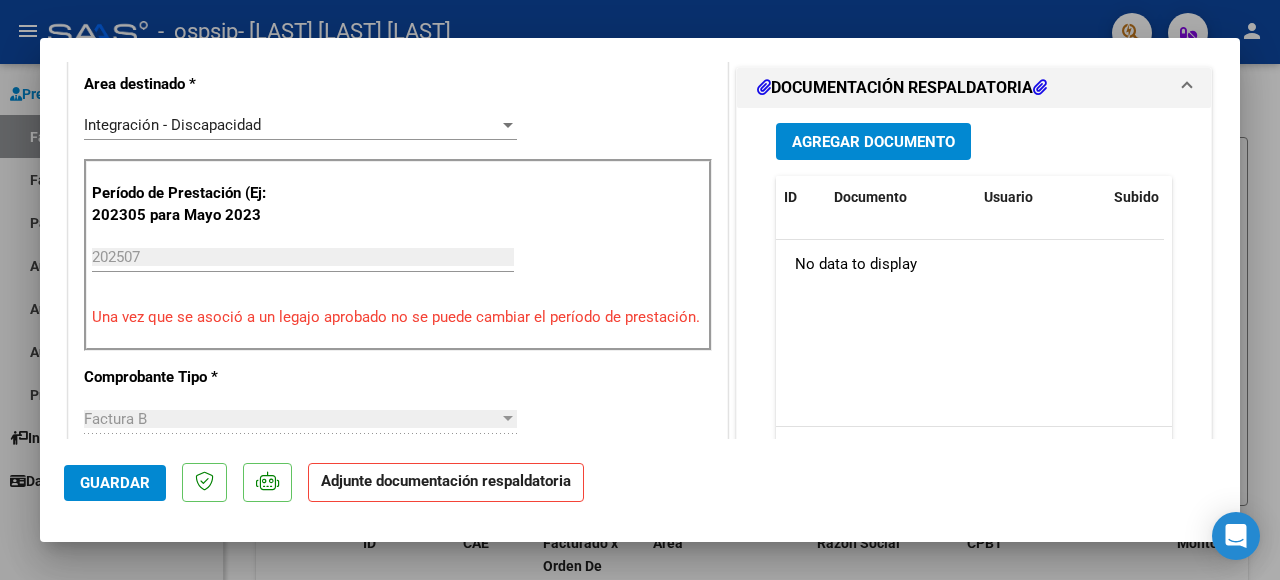 click on "Agregar Documento" at bounding box center [873, 142] 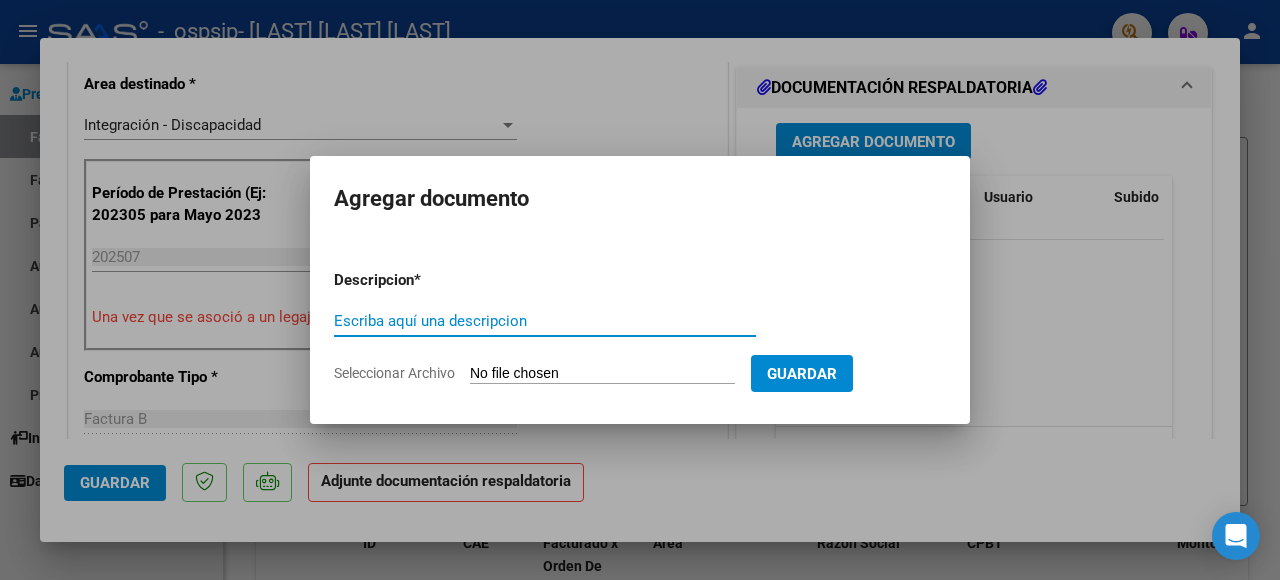 click on "Escriba aquí una descripcion" at bounding box center [545, 321] 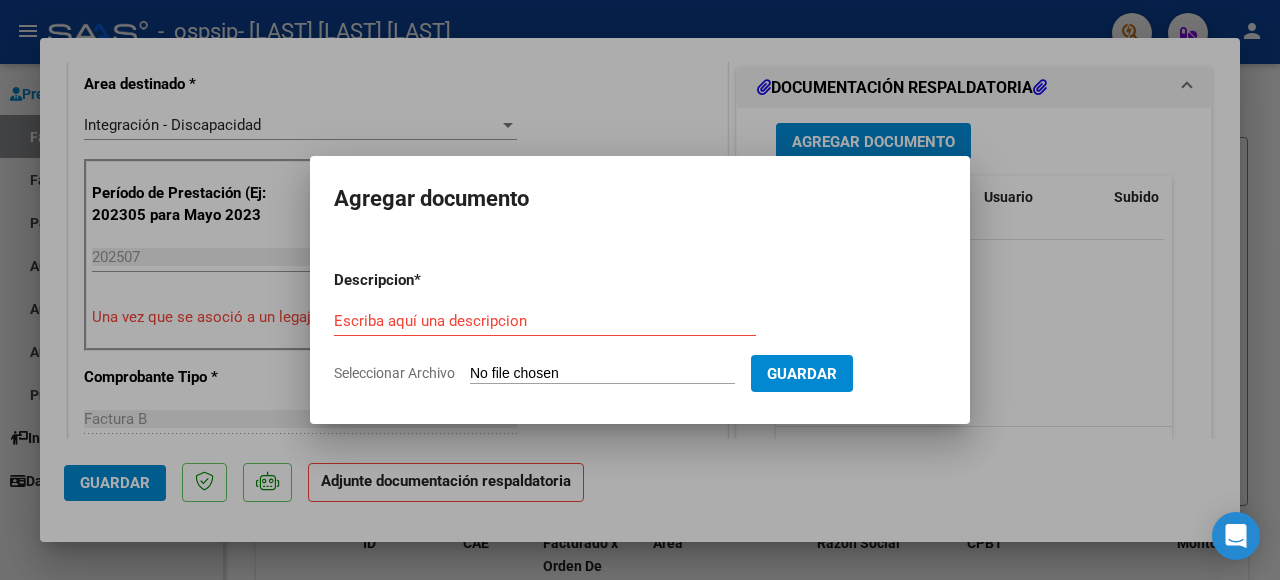 click on "Seleccionar Archivo" at bounding box center [602, 374] 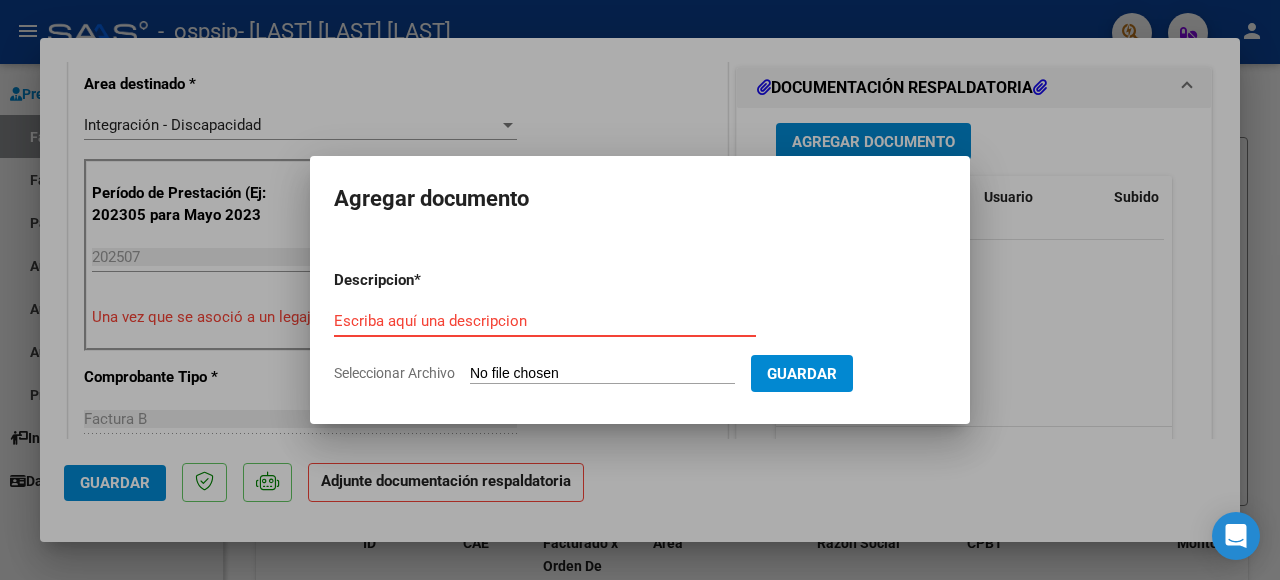 click on "Escriba aquí una descripcion" at bounding box center [545, 321] 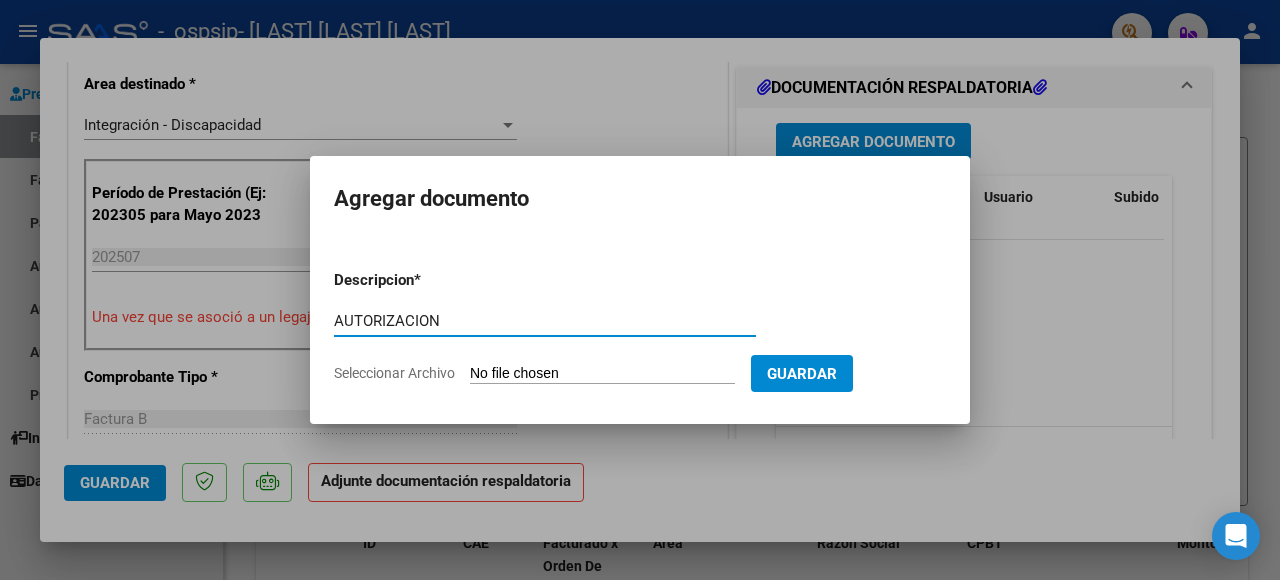type on "AUTORIZACION" 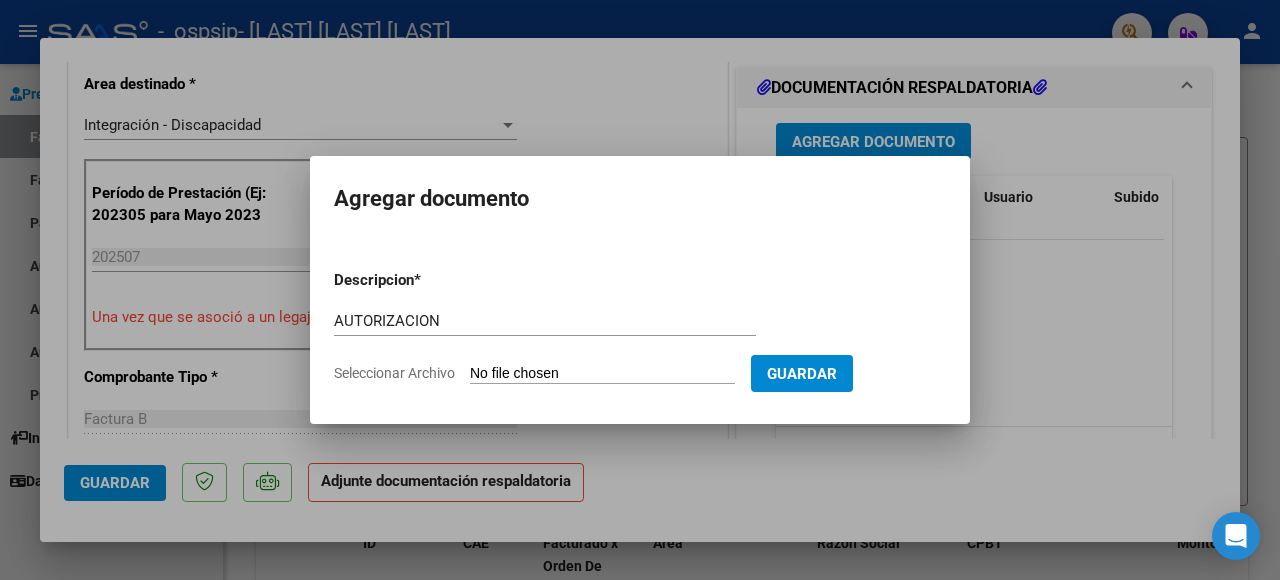 type on "C:\fakepath\IMG20250806_17562123.pdf" 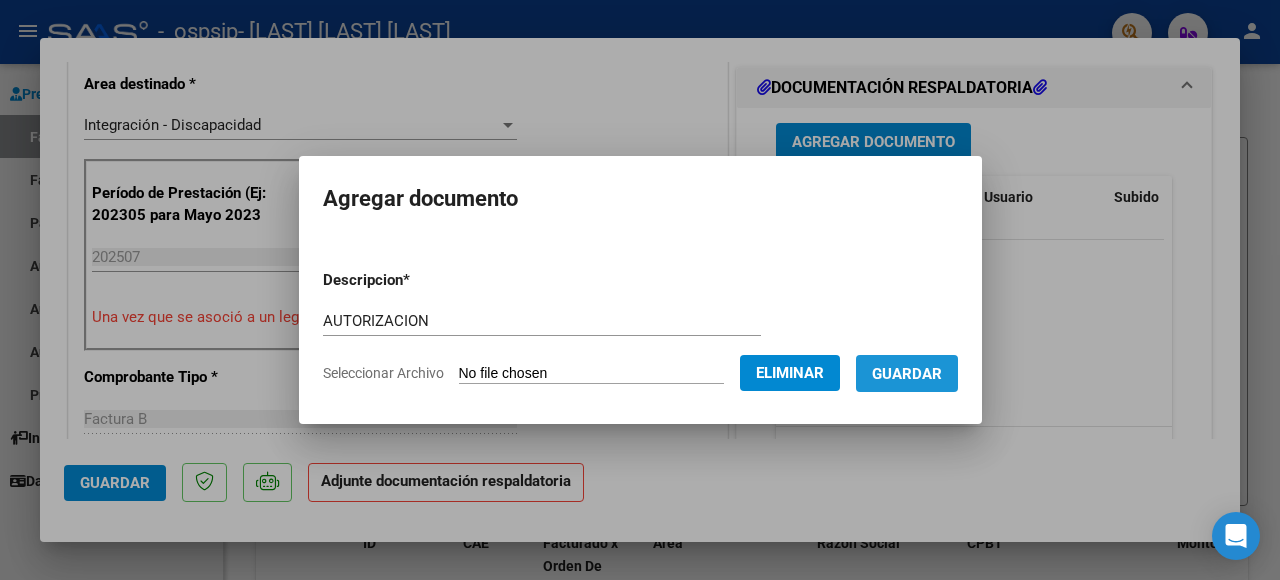 click on "Guardar" at bounding box center (907, 374) 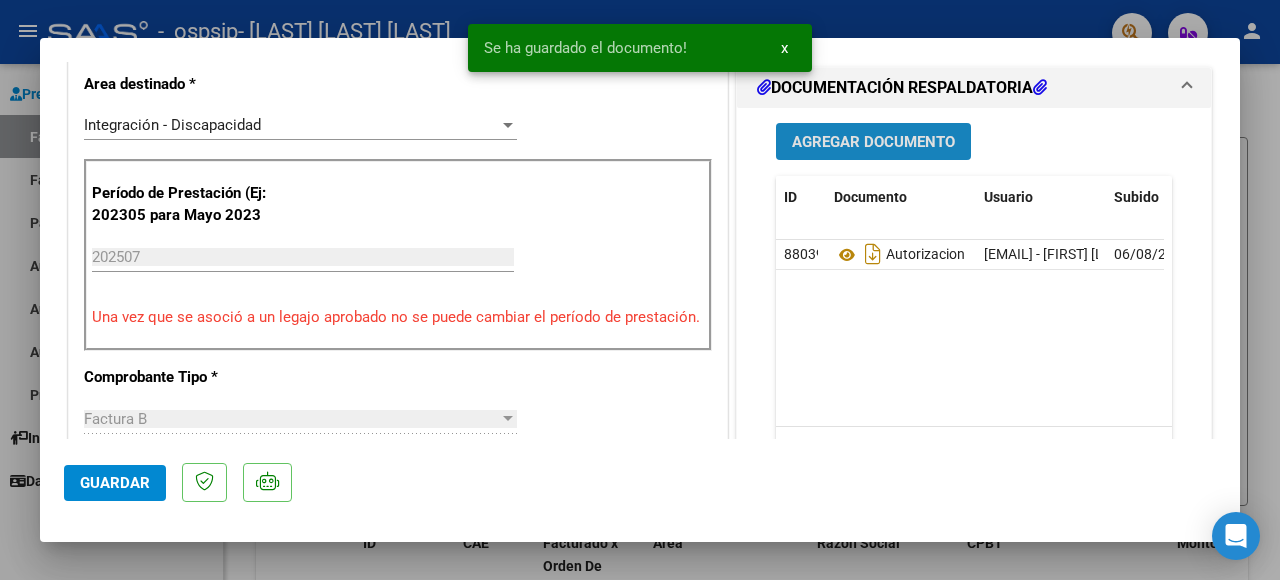 click on "Agregar Documento" at bounding box center [873, 141] 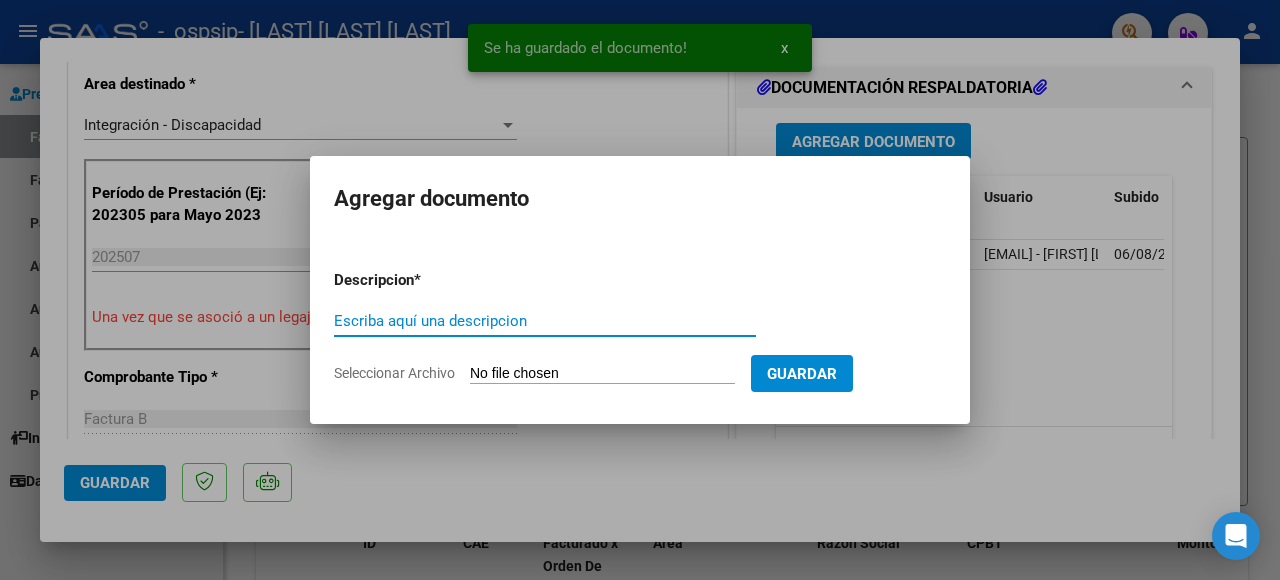 click on "Escriba aquí una descripcion" at bounding box center [545, 321] 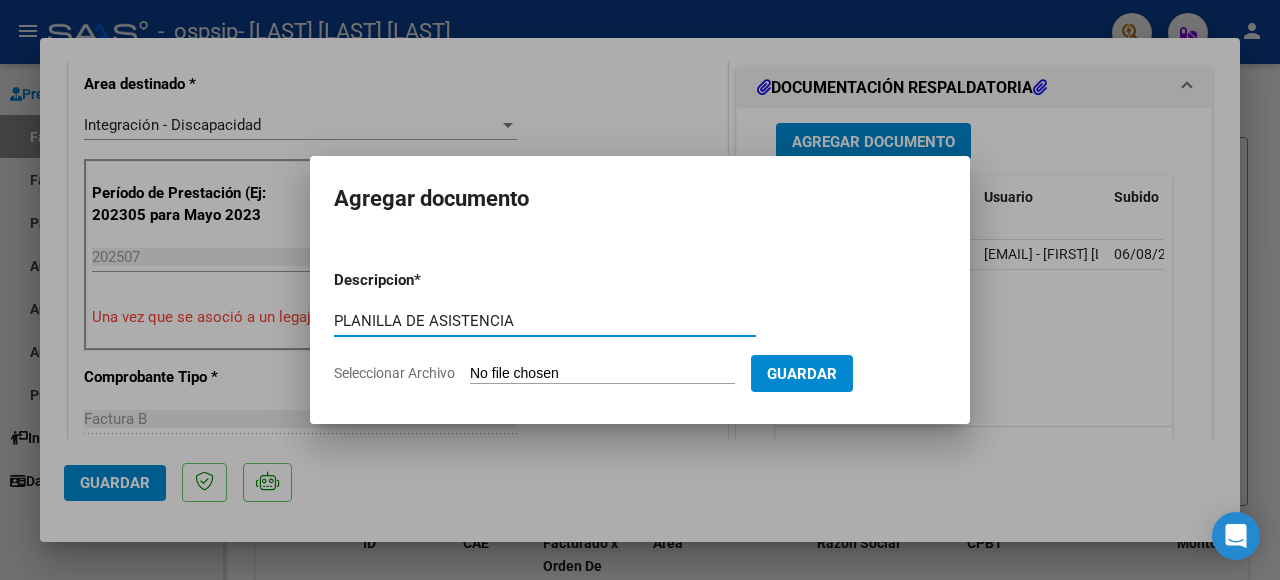 type on "PLANILLA DE ASISTENCIA" 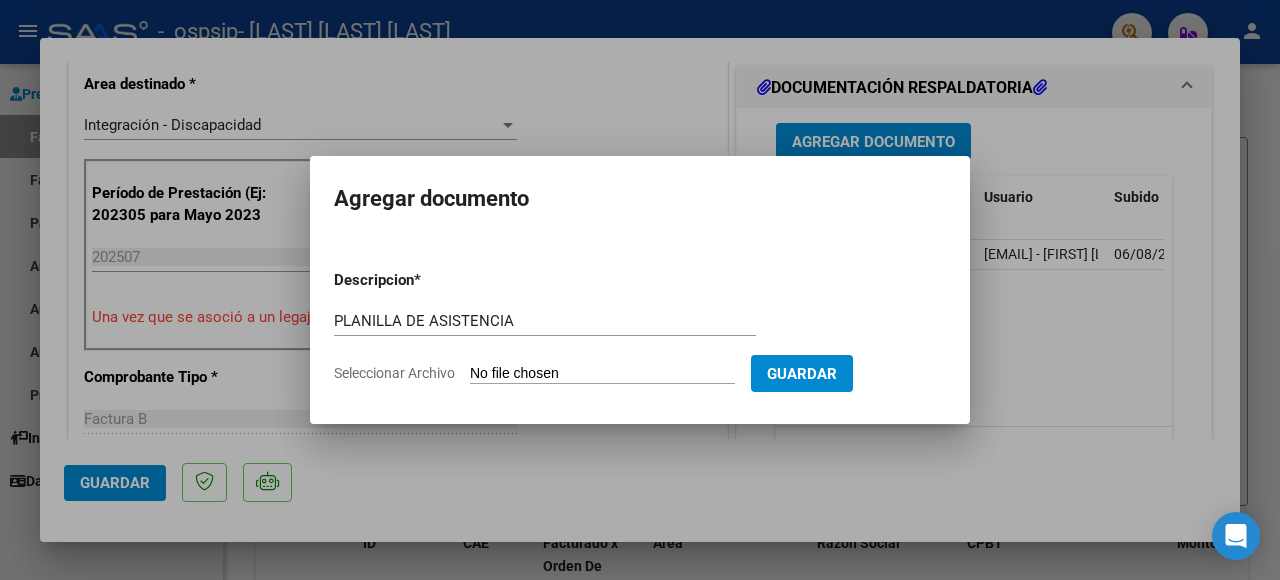type on "C:\fakepath\IMG20250806_16015856.pdf" 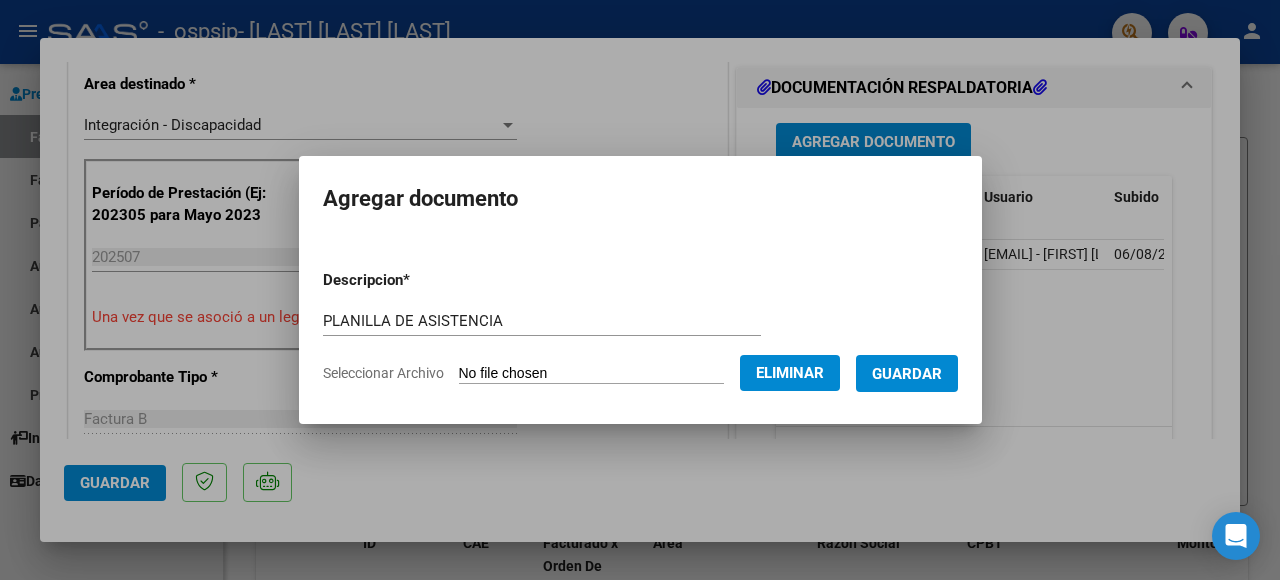 click on "Eliminar" 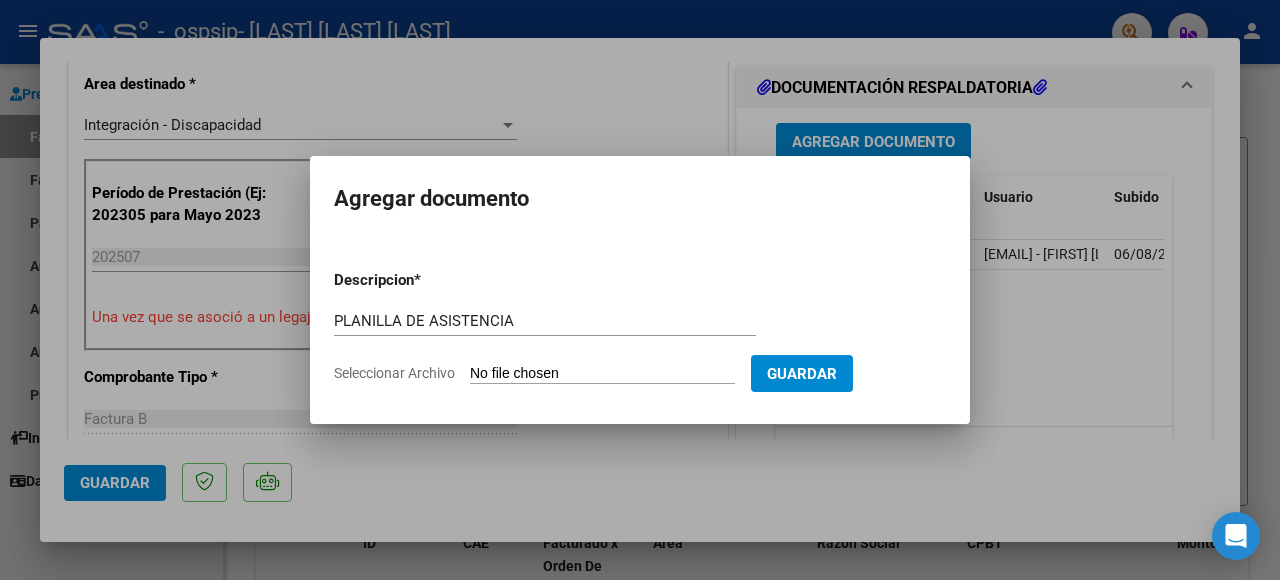 click on "Seleccionar Archivo" at bounding box center (602, 374) 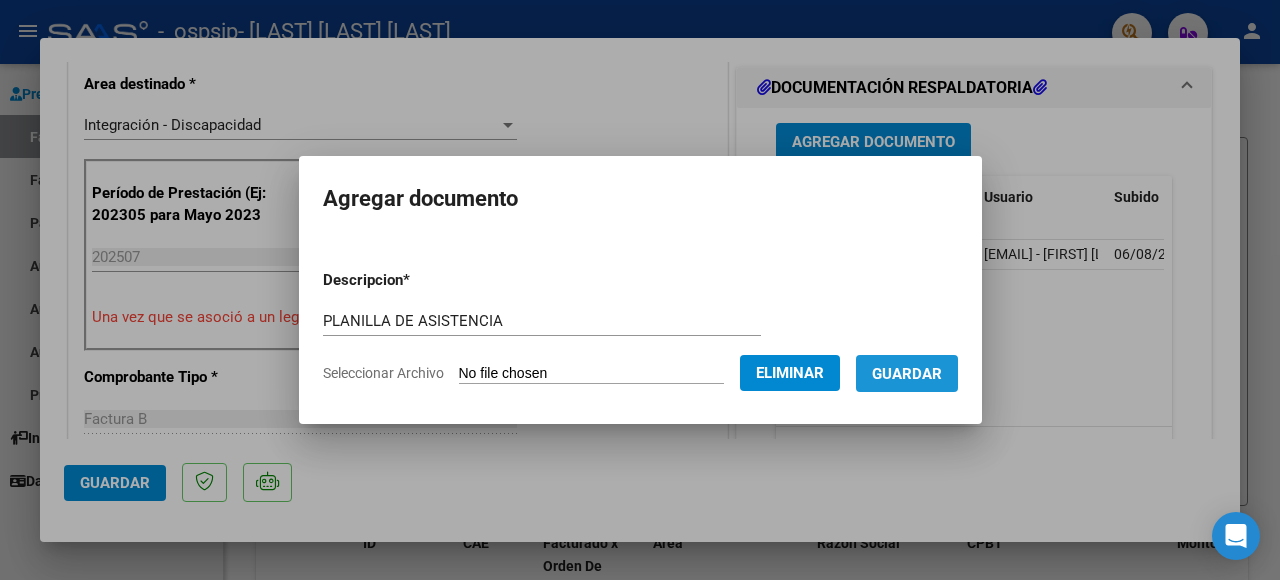 click on "Guardar" at bounding box center [907, 374] 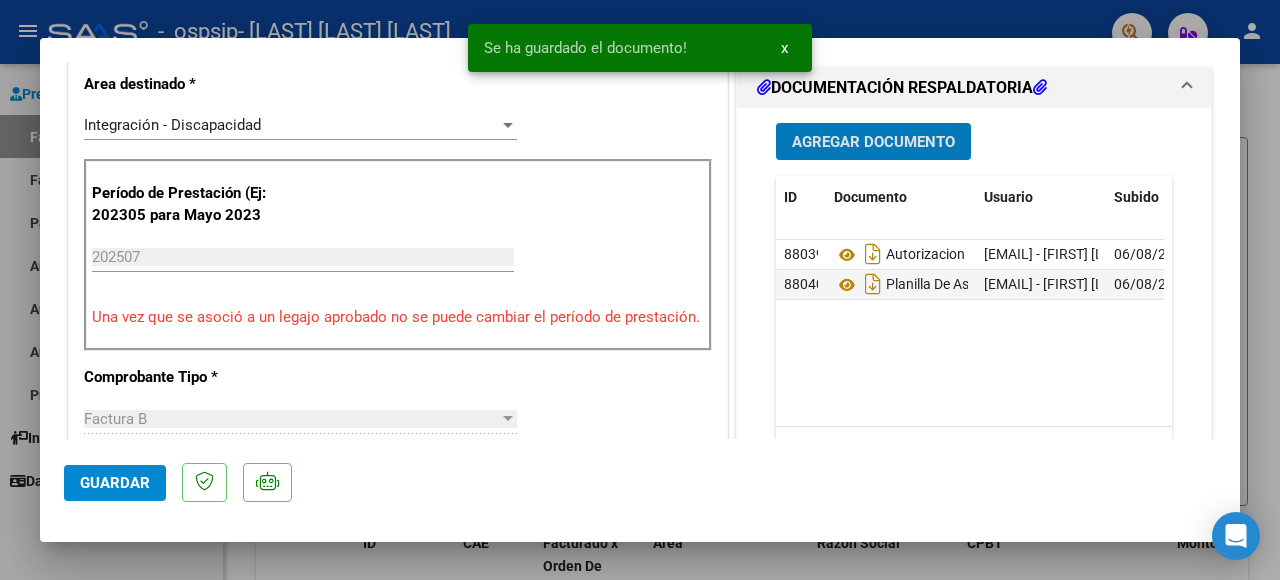 click on "Agregar Documento" at bounding box center [873, 142] 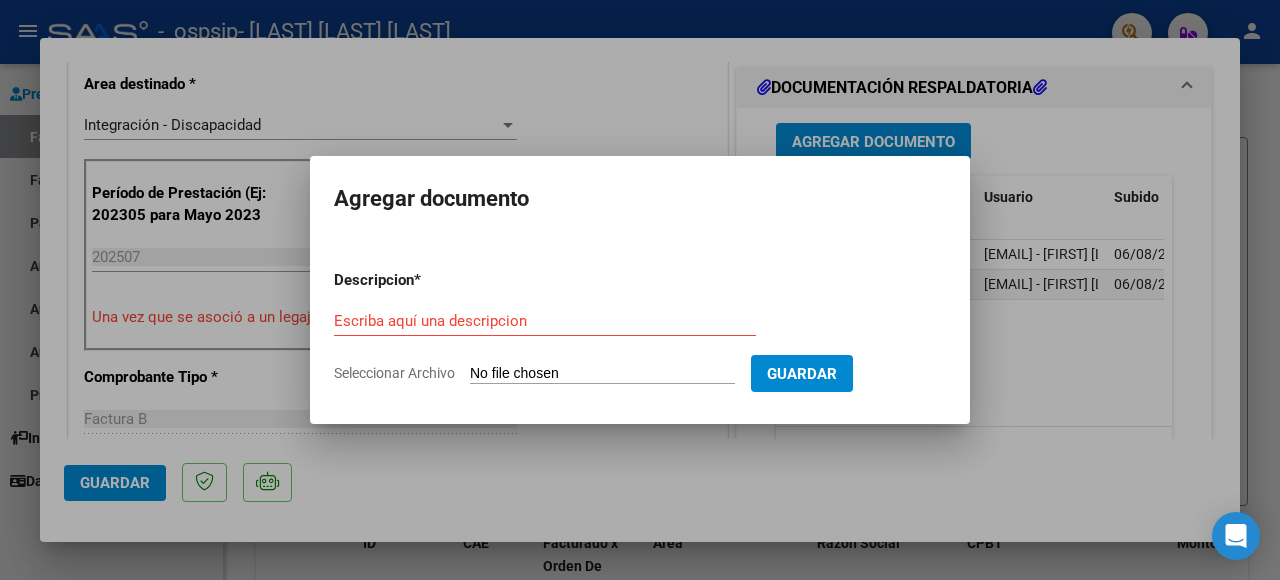 click on "Seleccionar Archivo" at bounding box center (602, 374) 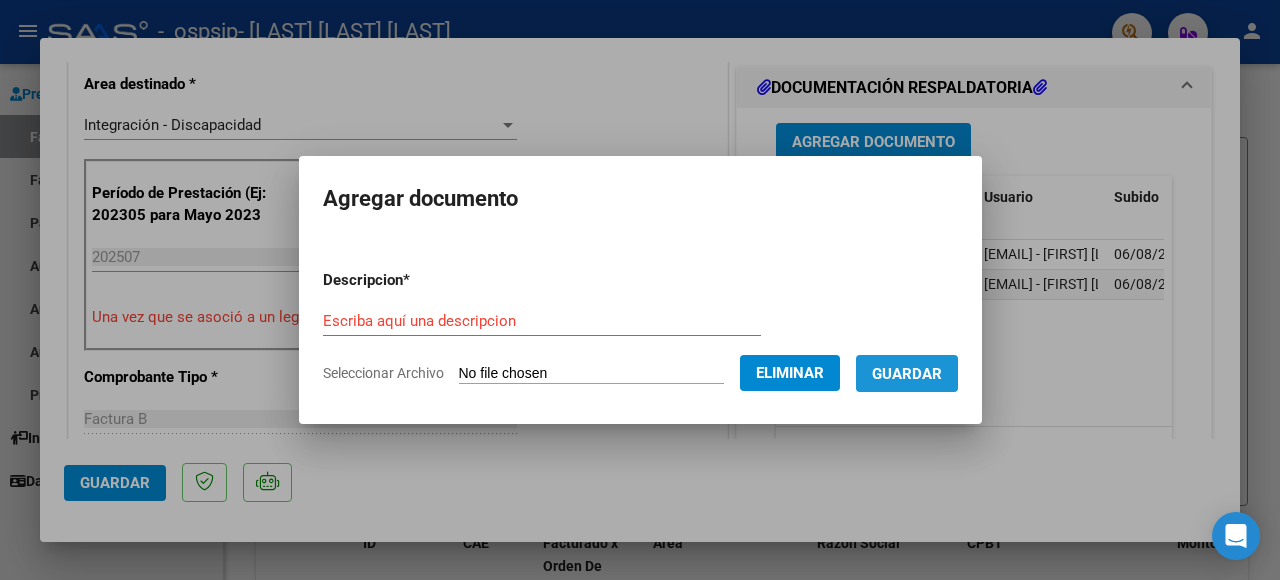click on "Guardar" at bounding box center (907, 373) 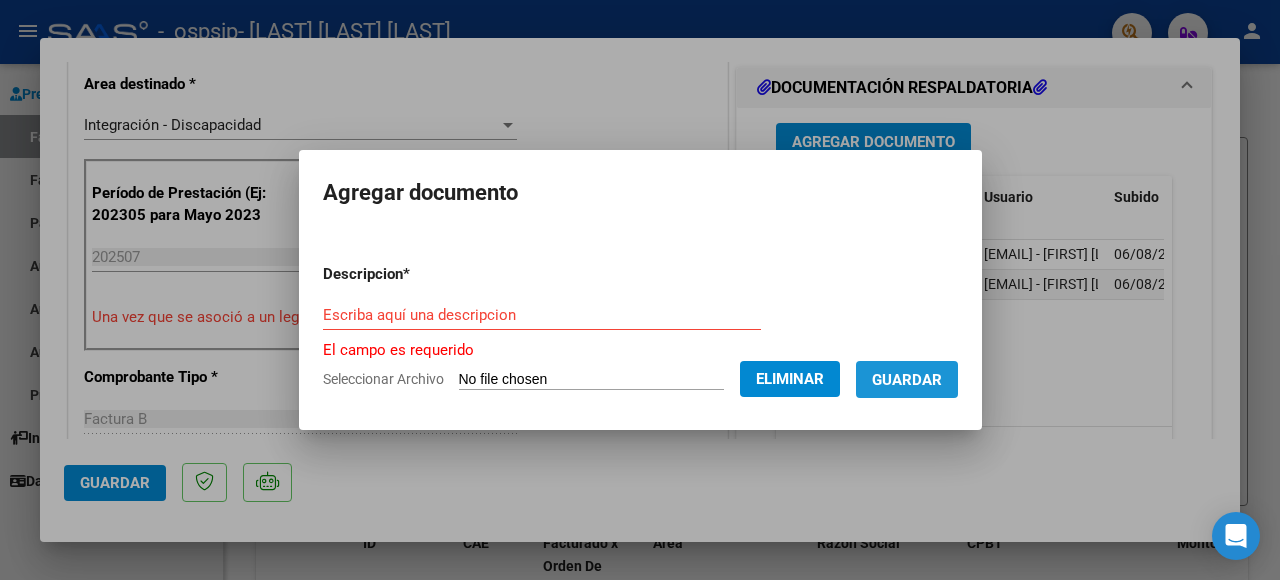 click on "Guardar" at bounding box center [907, 379] 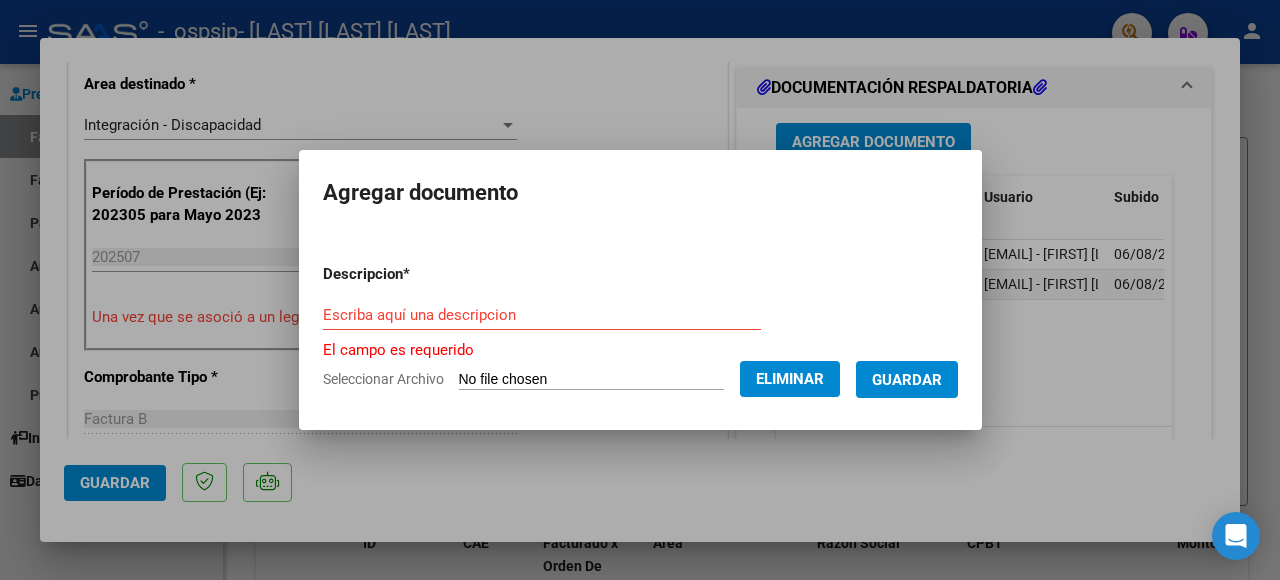 click on "Escriba aquí una descripcion" at bounding box center (542, 315) 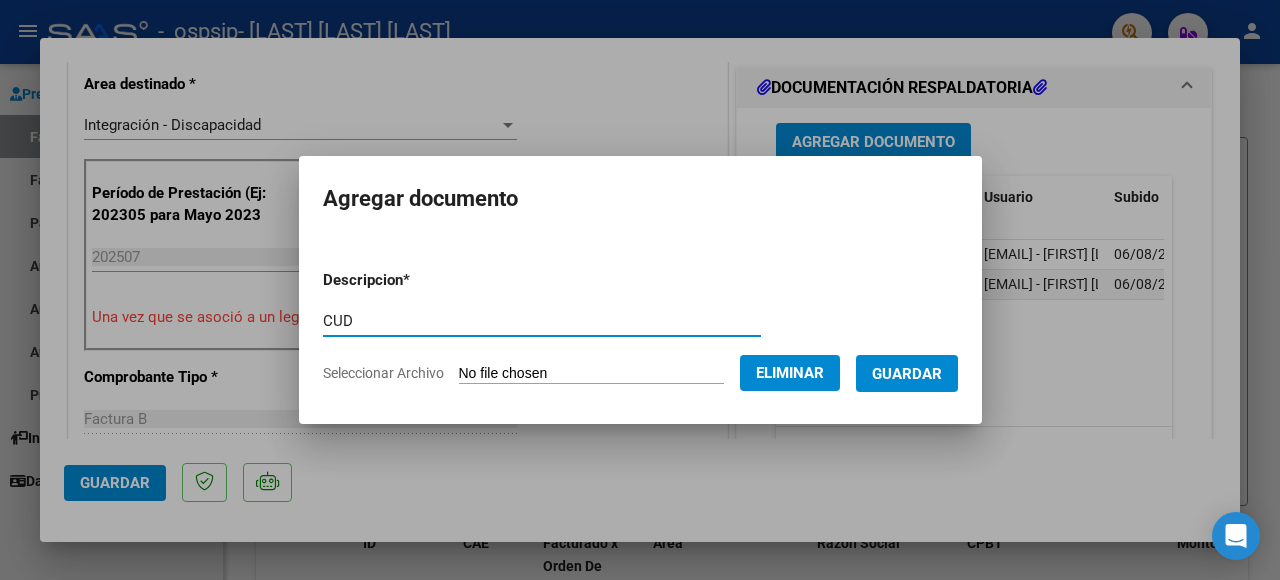 type on "CUD" 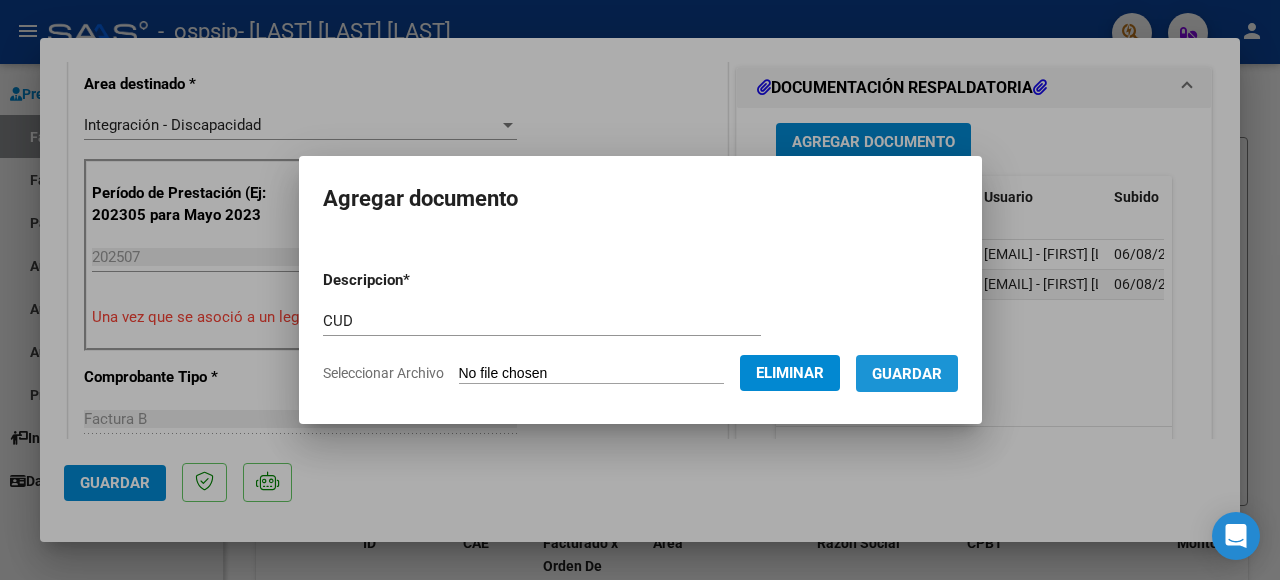 click on "Guardar" at bounding box center (907, 374) 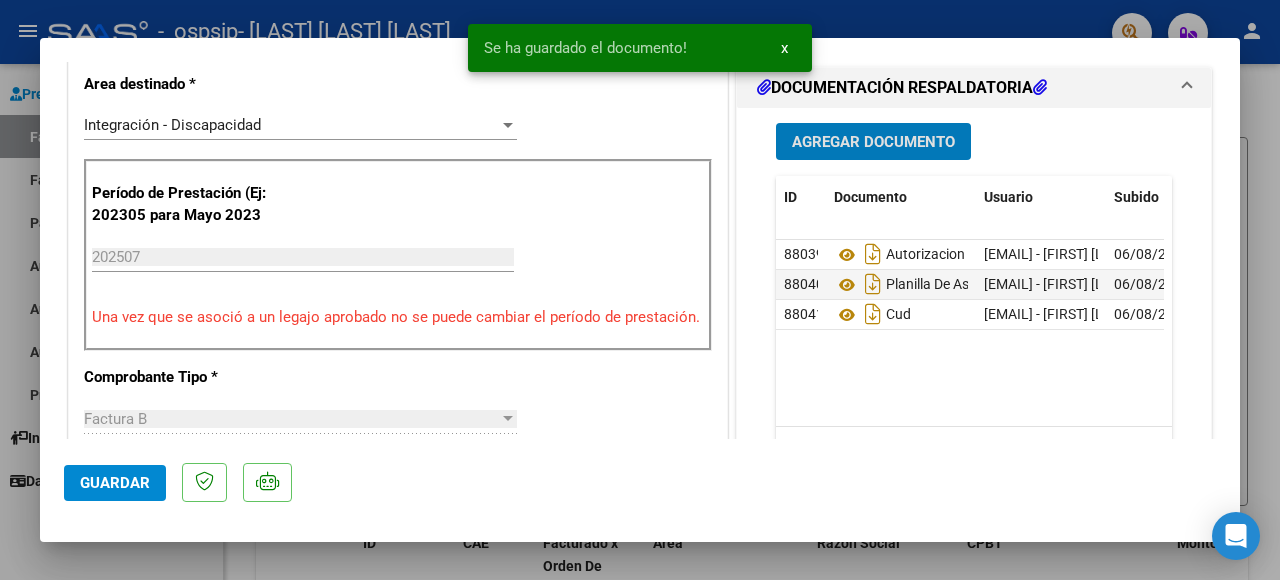 scroll, scrollTop: 900, scrollLeft: 0, axis: vertical 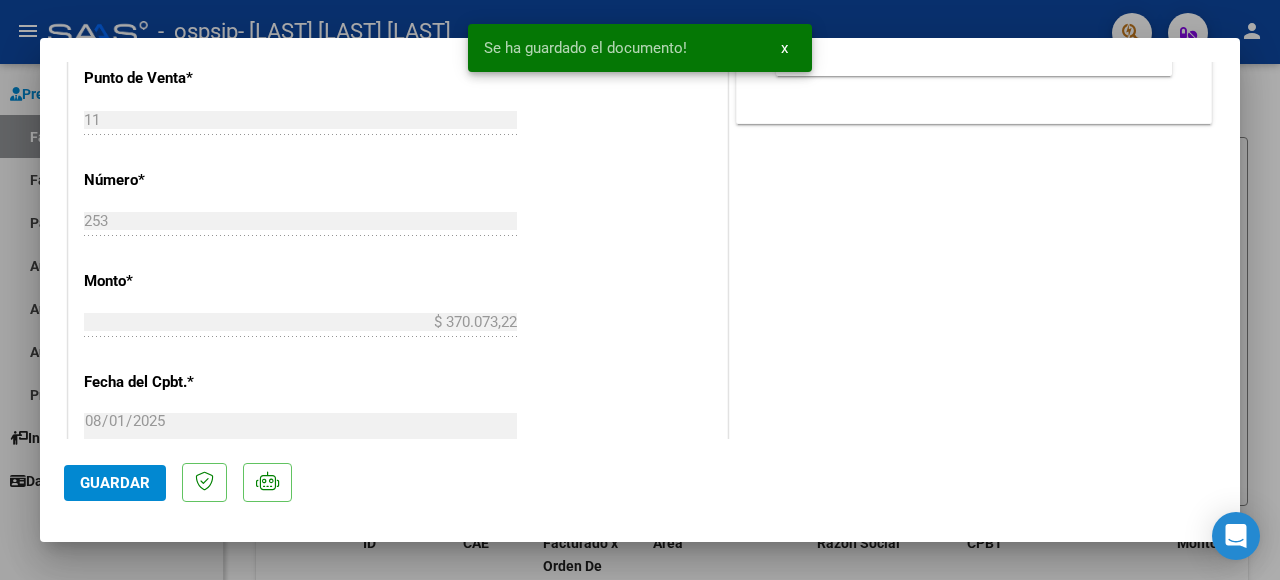 click on "Guardar" 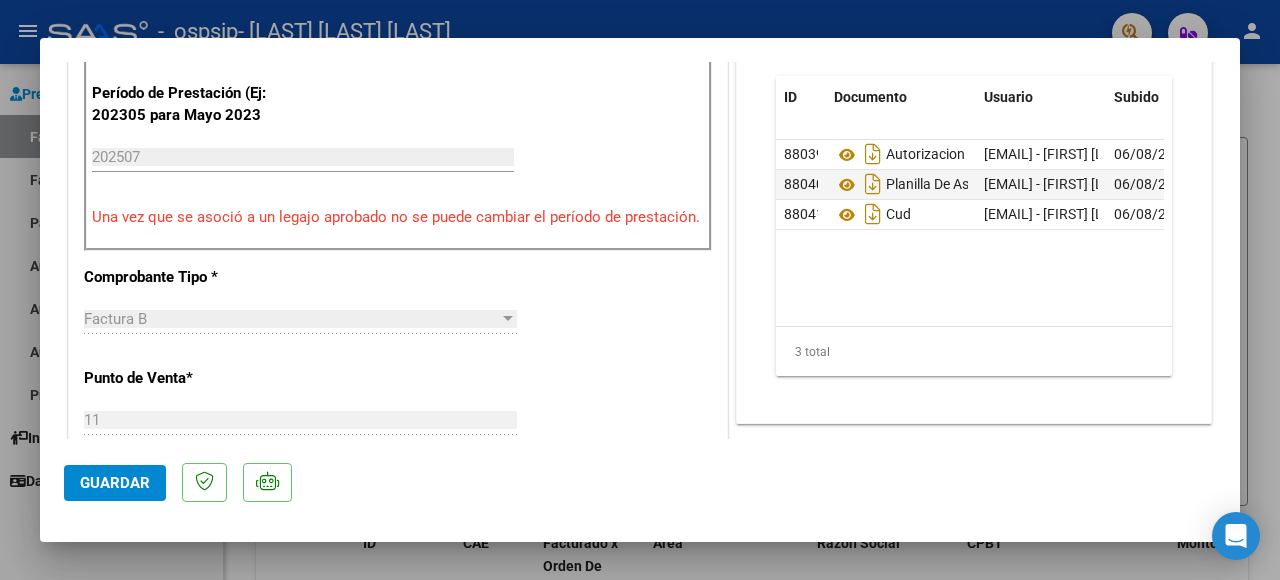 scroll, scrollTop: 0, scrollLeft: 0, axis: both 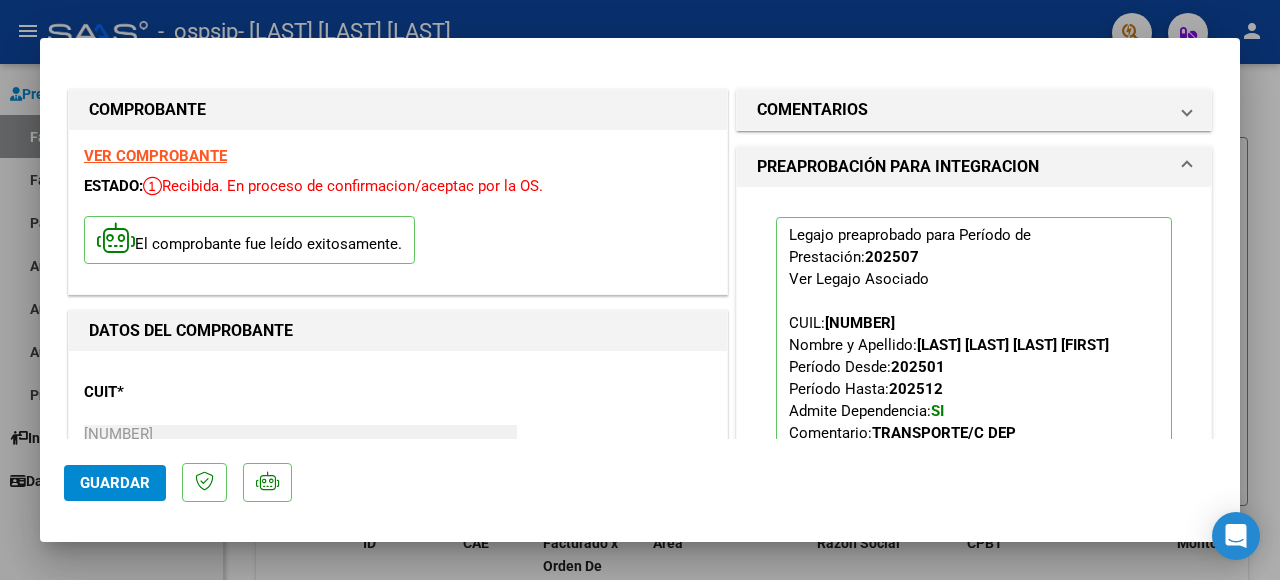 click on "COMENTARIOS Comentarios del Prestador / Gerenciador: PREAPROBACIÓN PARA INTEGRACION Legajo preaprobado para Período de Prestación: 202507 Ver Legajo Asociado CUIL: [NUMBER] Nombre y Apellido: [LAST] [LAST] [LAST] [FIRST] Período Desde: 202501 Período Hasta: 202512 Admite Dependencia: SI Comentario: TRANSPORTE/C DEP save Quitar Legajo DOCUMENTACIÓN RESPALDATORIA Agregar Documento ID Documento Usuario Subido Acción 88039 Autorizacion esterfunes@hotmail.com - [FIRST] [LAST] [LAST] 06/08/2025 88040 Planilla De Asistencia esterfunes@hotmail.com - [FIRST] [LAST] [LAST] 06/08/2025 88041 Cud esterfunes@hotmail.com - [FIRST] [LAST] [LAST] 06/08/2025 3 total 1" at bounding box center (974, 980) 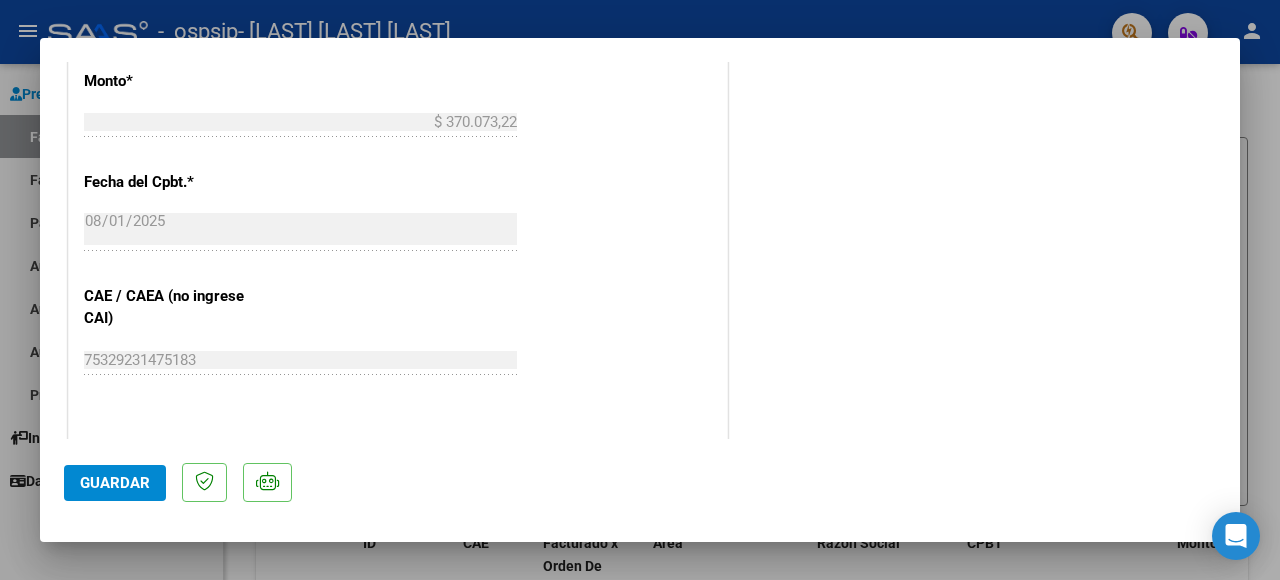 scroll, scrollTop: 1200, scrollLeft: 0, axis: vertical 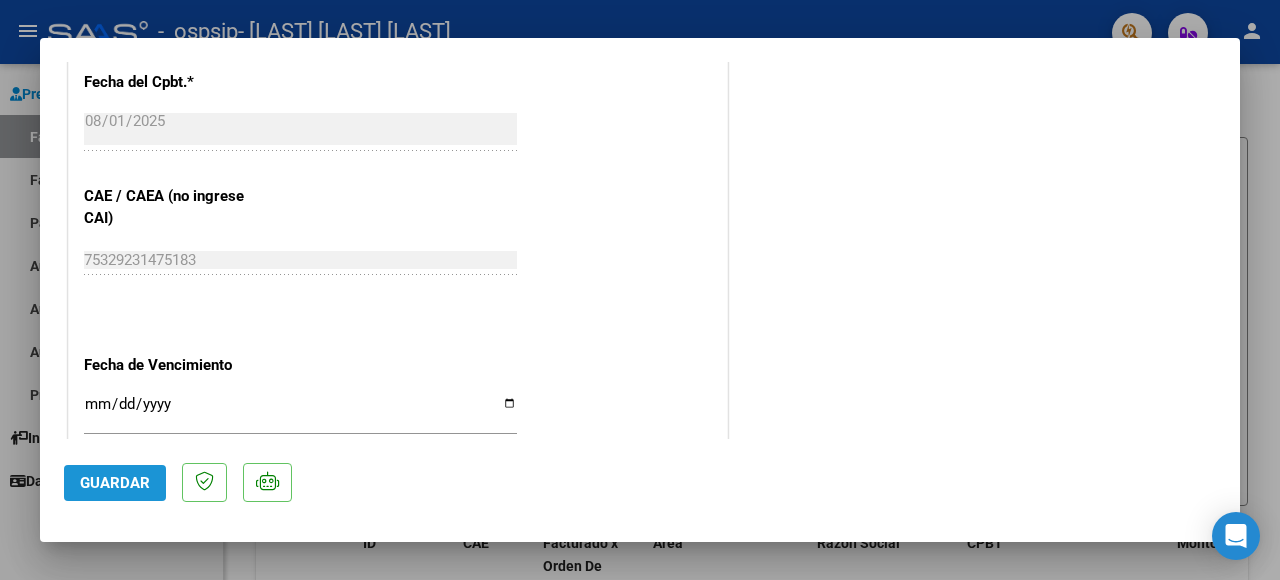 click on "Guardar" 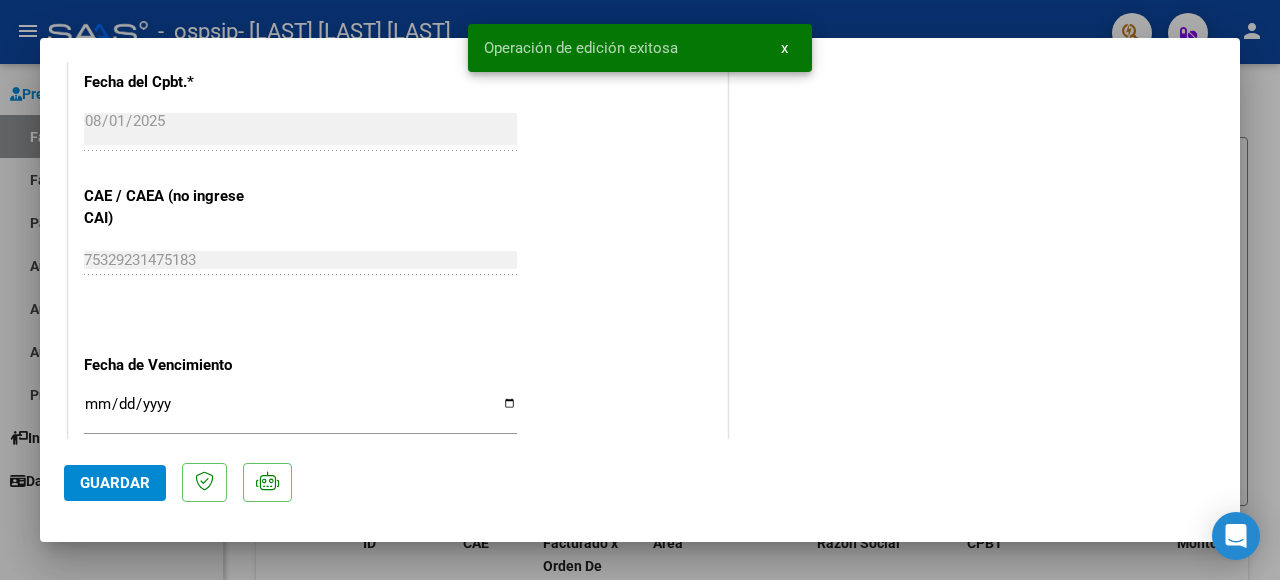 click at bounding box center (640, 290) 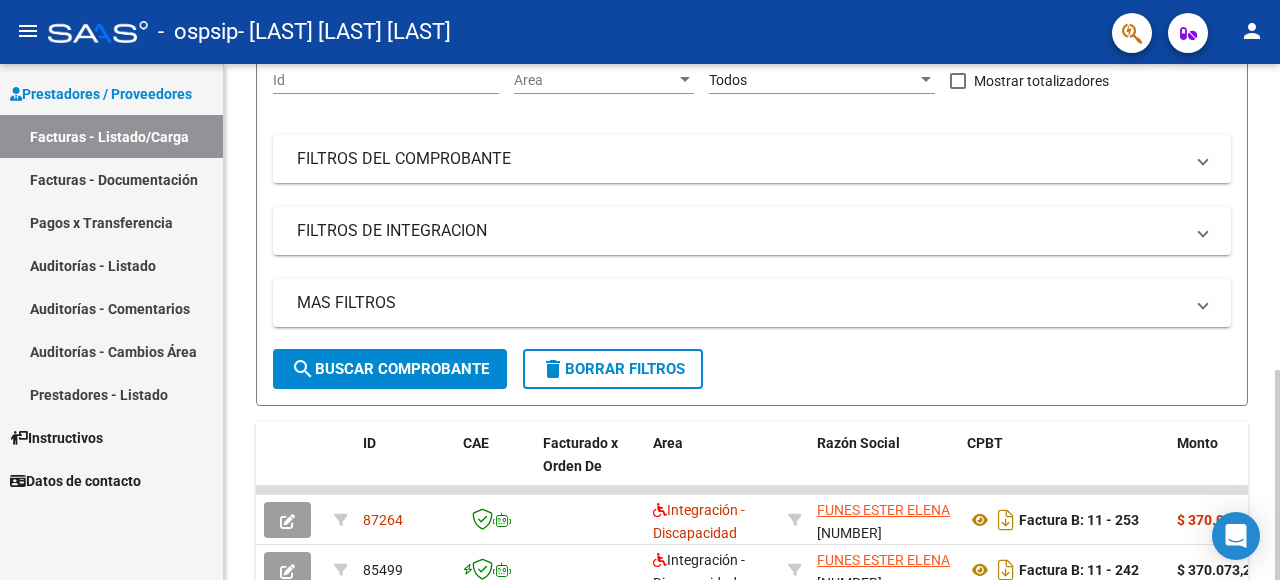 scroll, scrollTop: 300, scrollLeft: 0, axis: vertical 